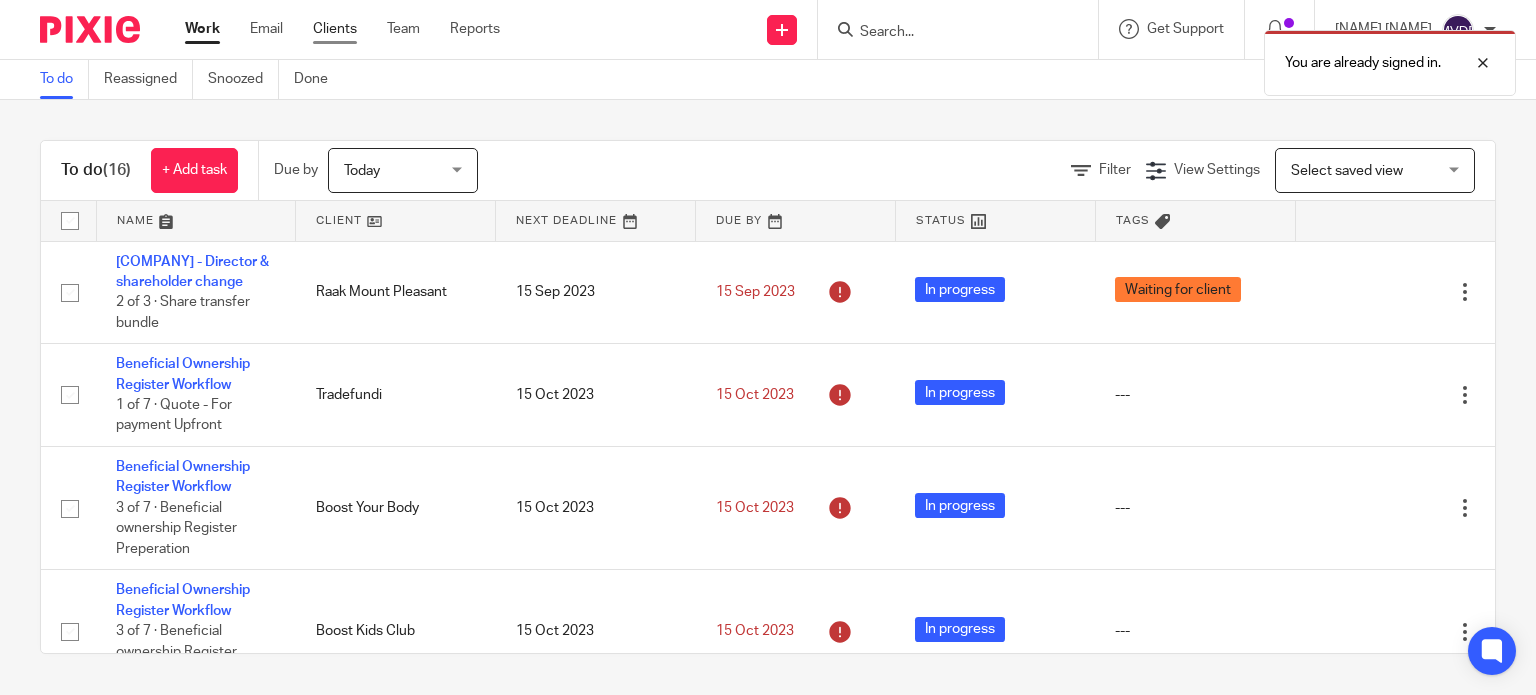 scroll, scrollTop: 0, scrollLeft: 0, axis: both 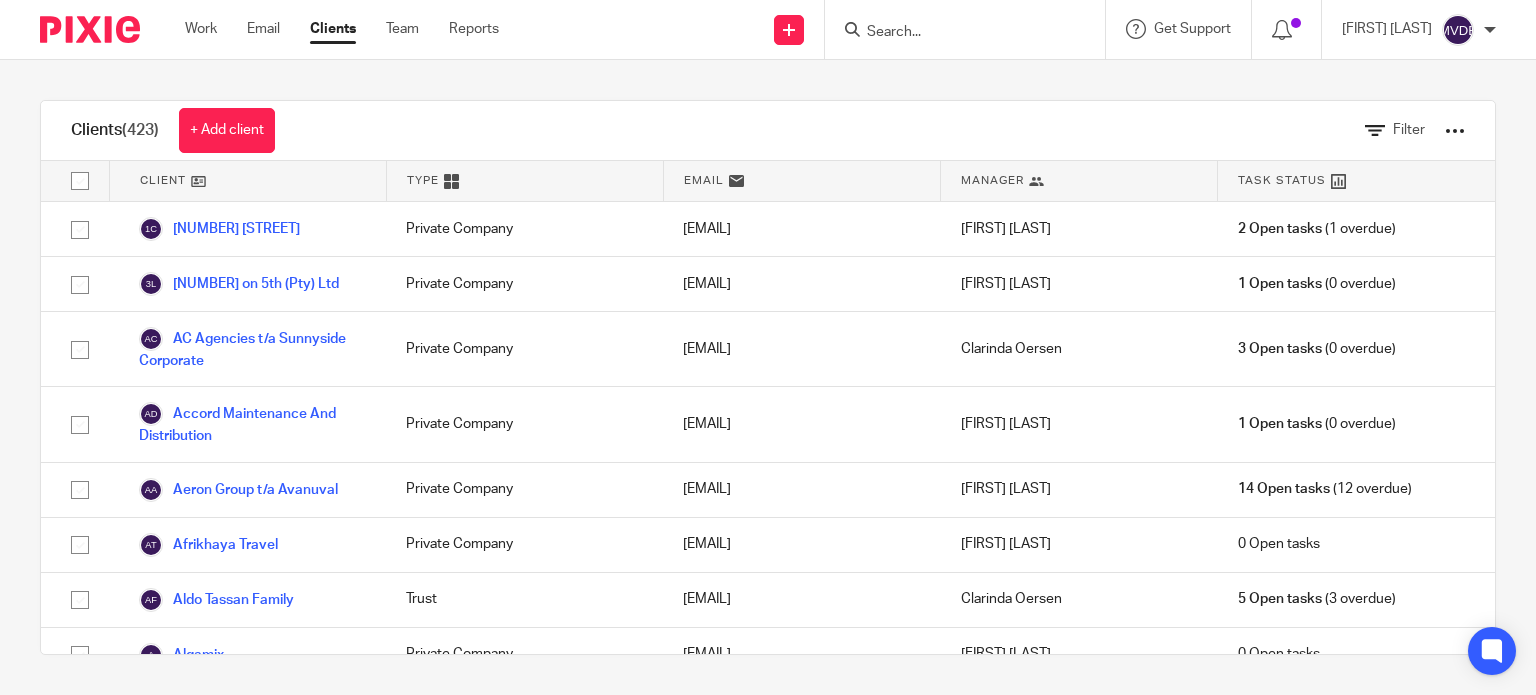 click at bounding box center (955, 33) 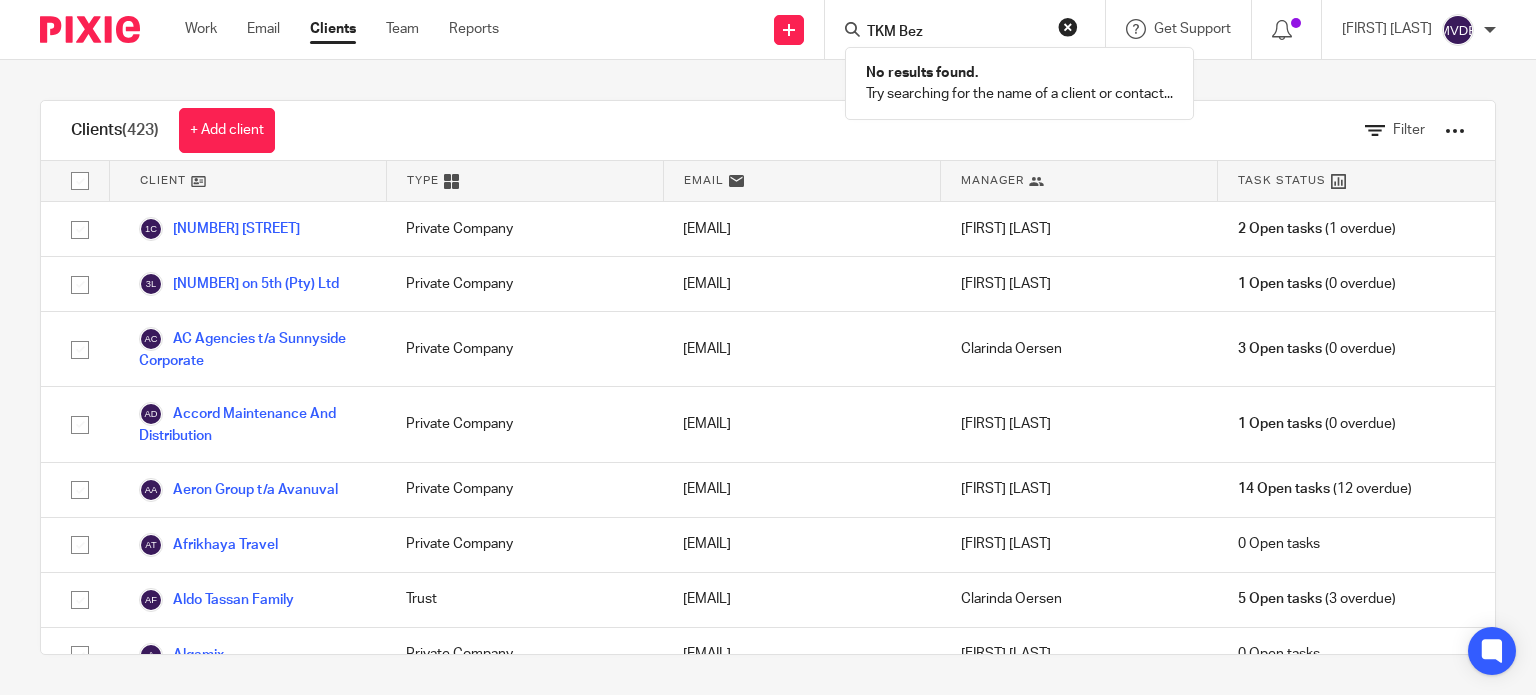 type on "TKM Bez" 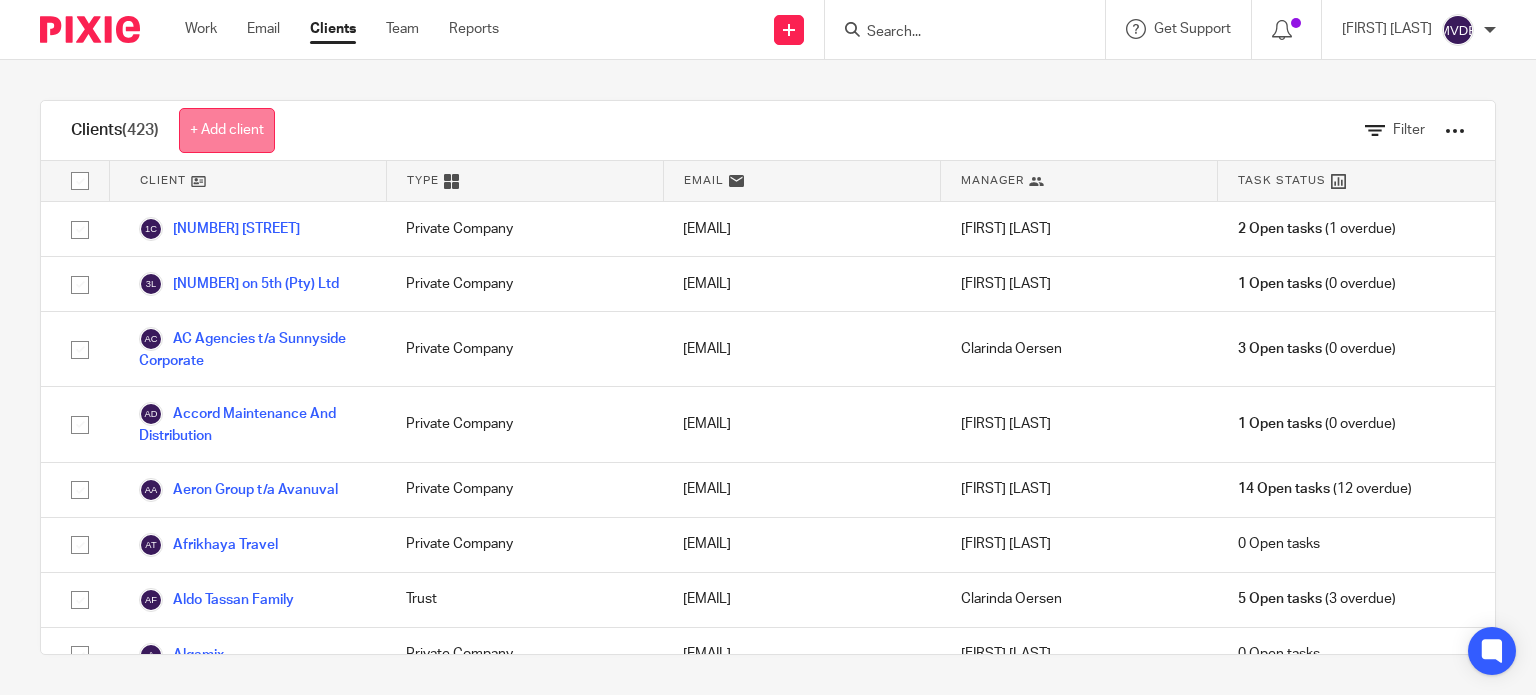 click on "+ Add client" at bounding box center (227, 130) 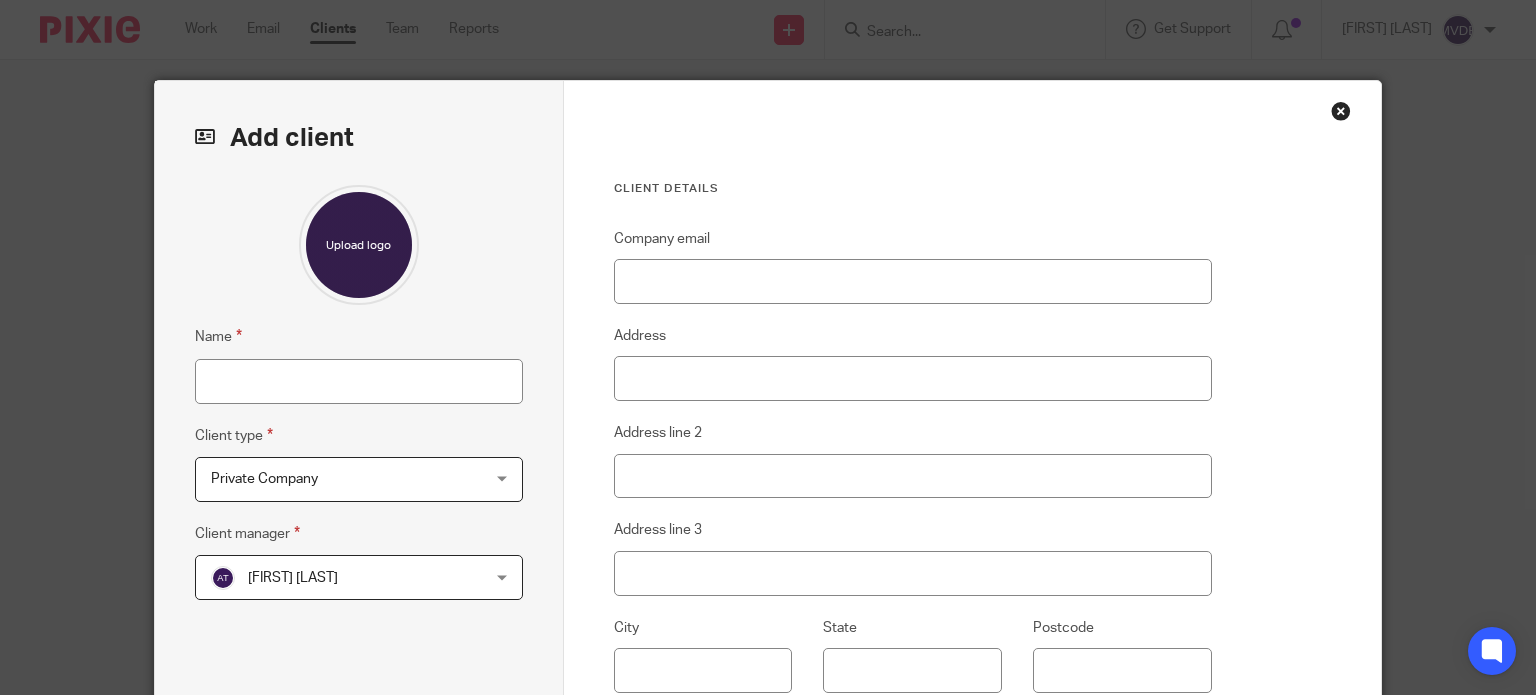scroll, scrollTop: 0, scrollLeft: 0, axis: both 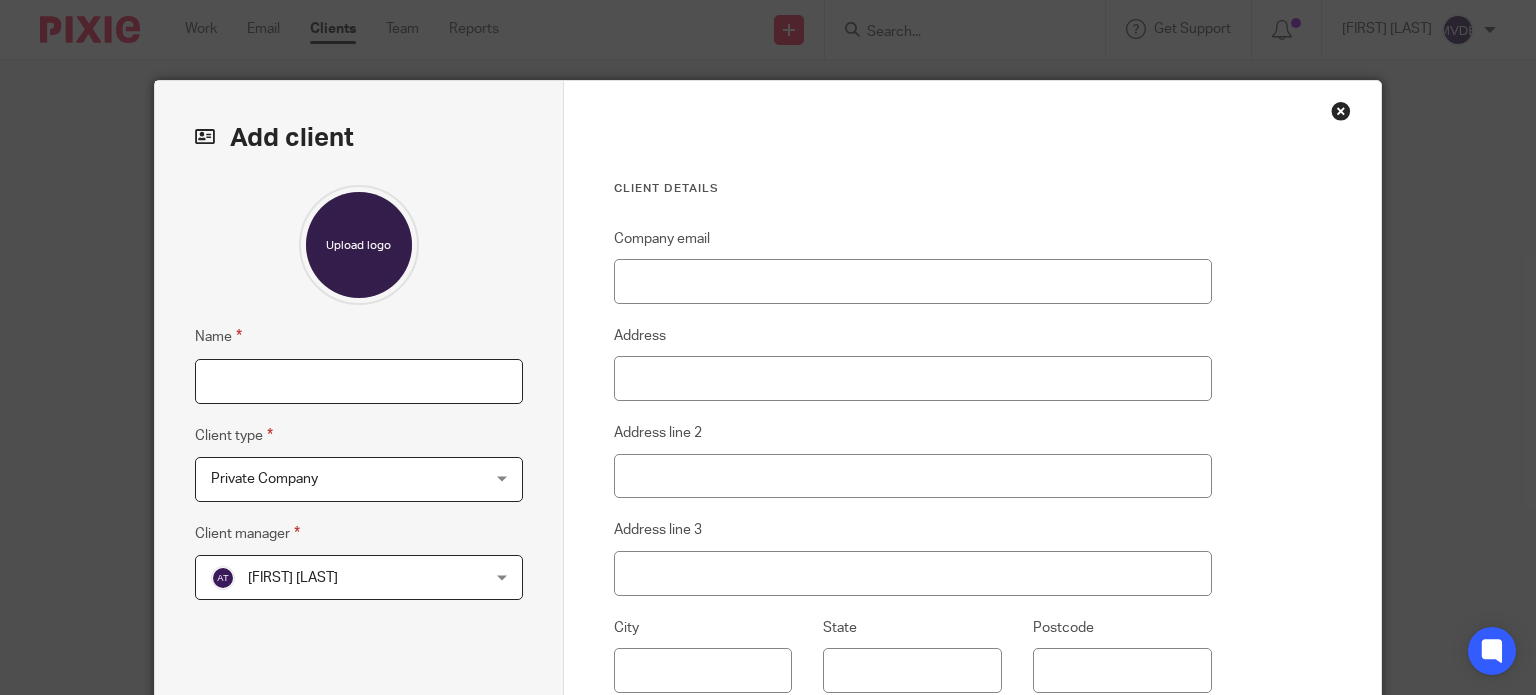 click on "Name" at bounding box center [359, 381] 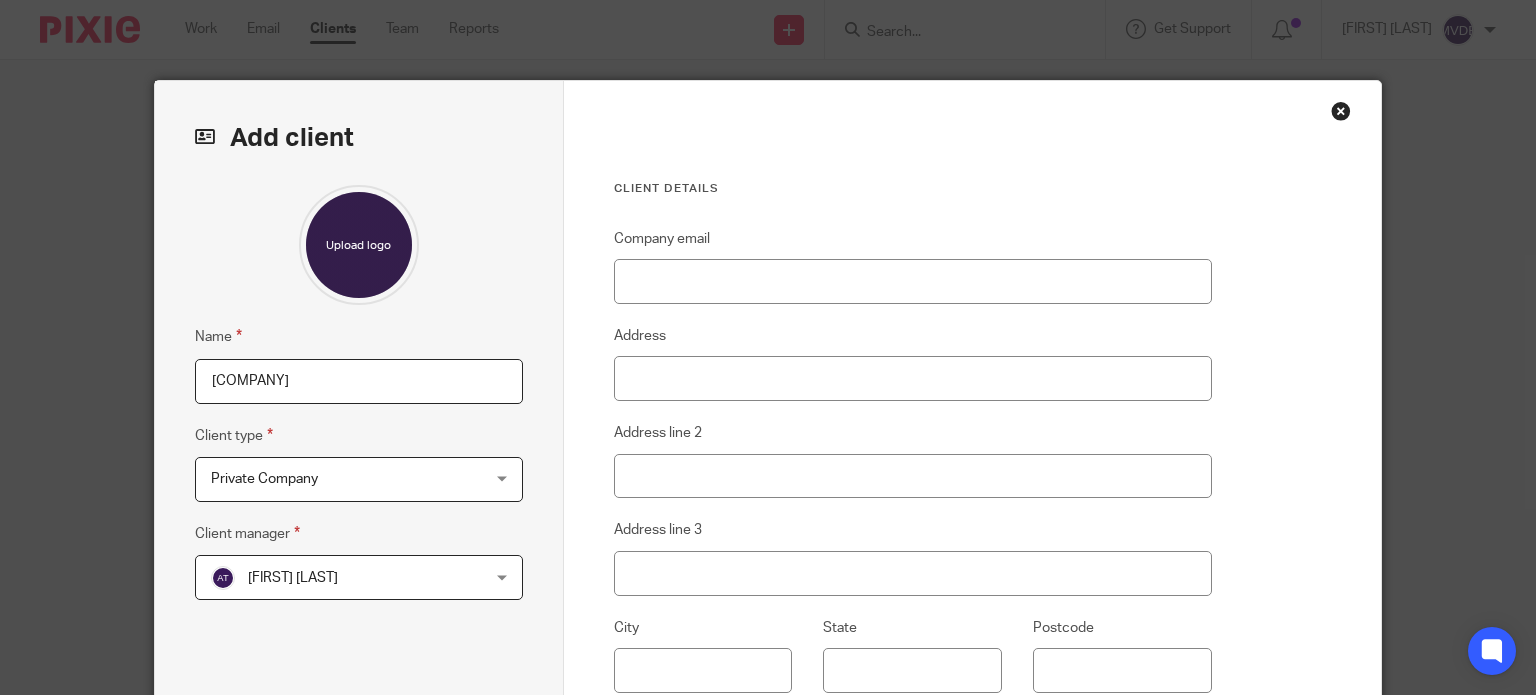 type on "TKM Bez Consulting" 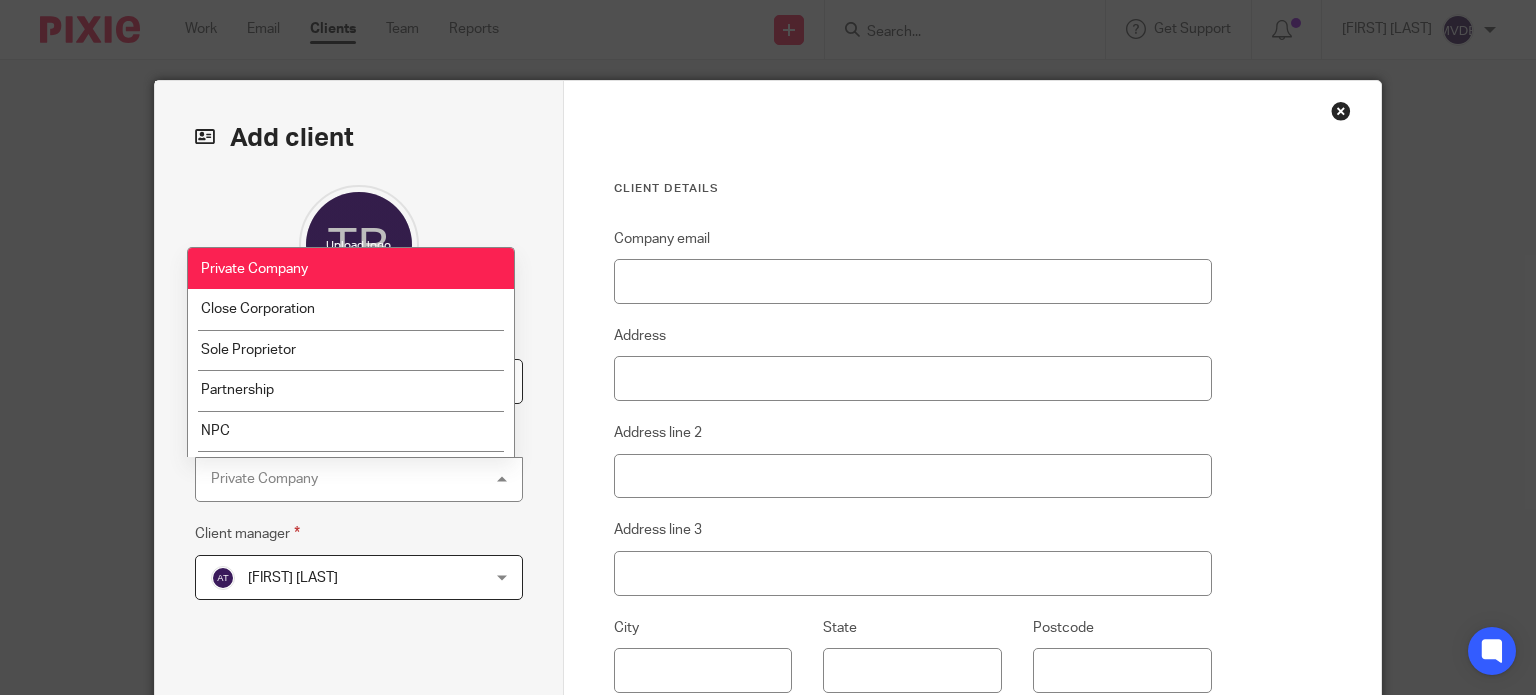 click on "Private Company
Private Company" at bounding box center (359, 479) 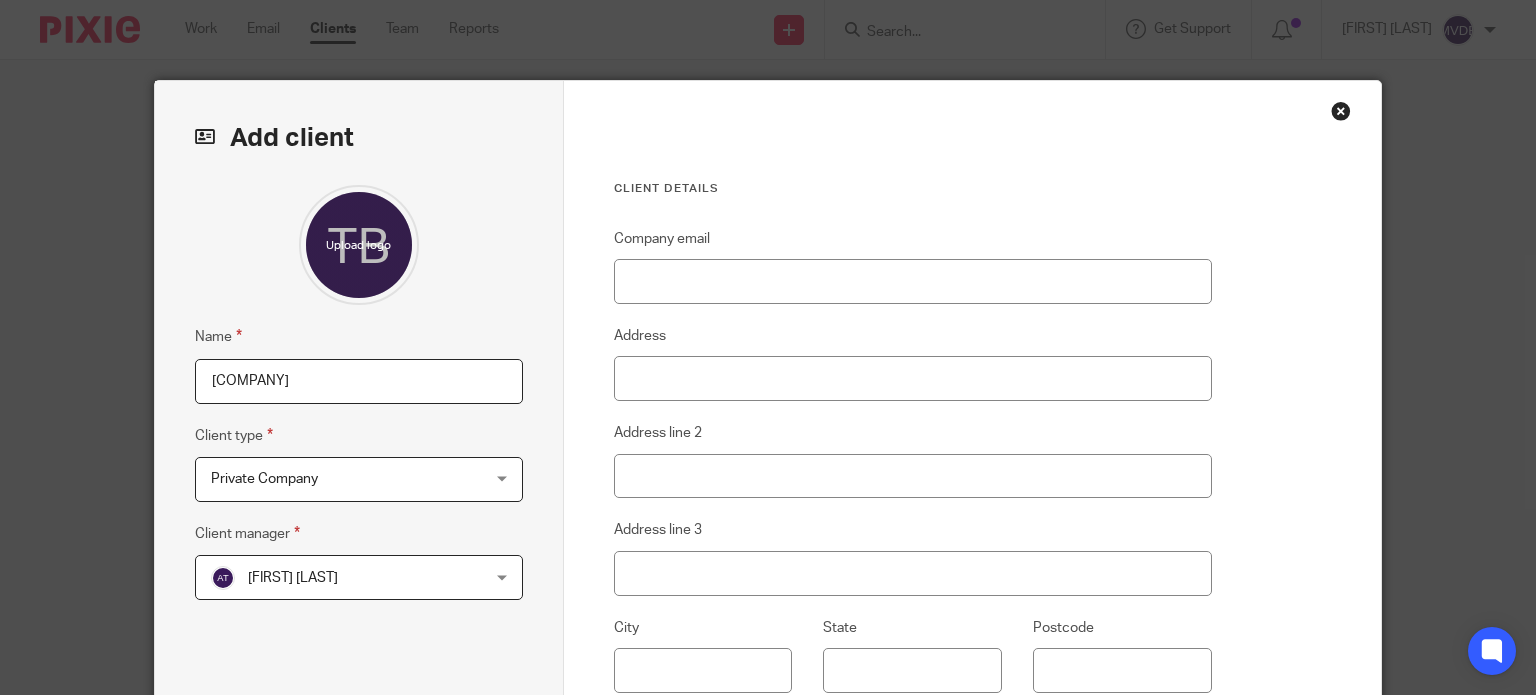 click on "Amy Turner" at bounding box center [335, 577] 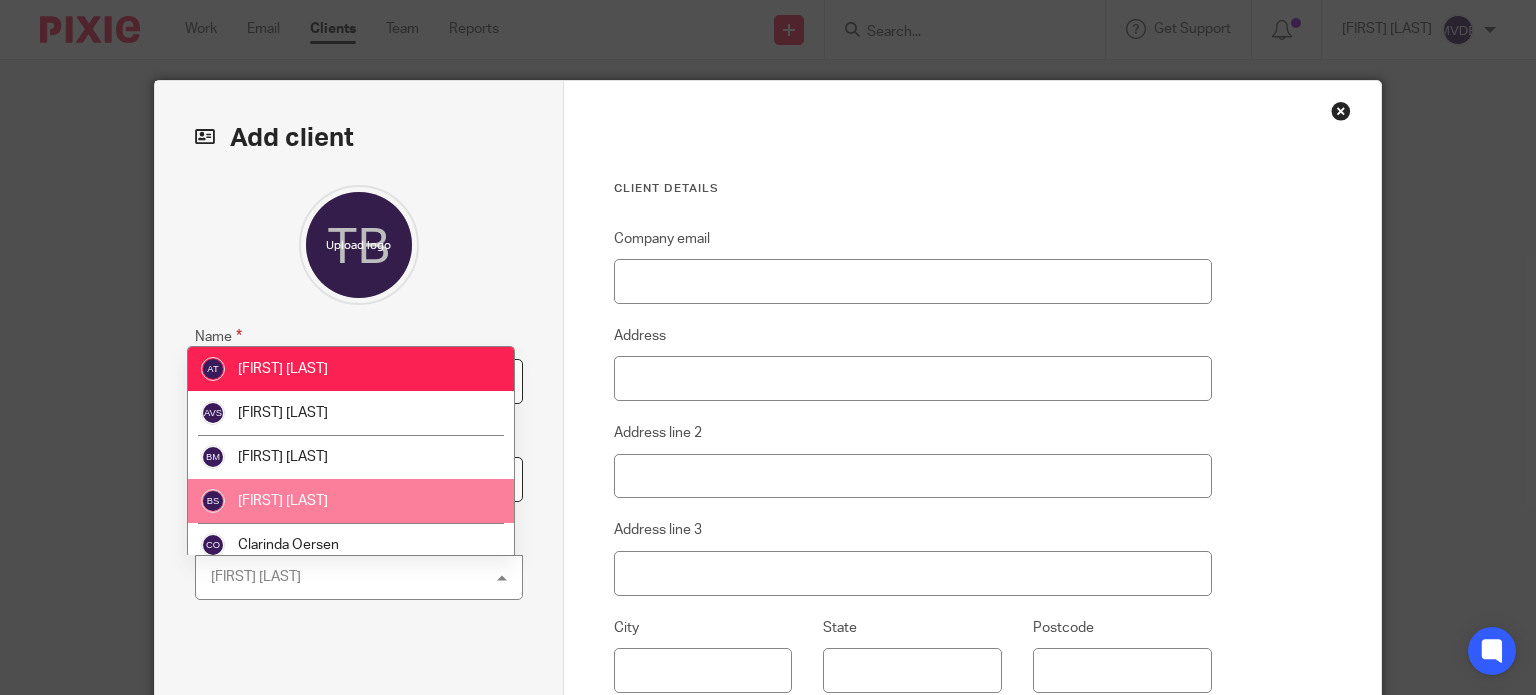 scroll, scrollTop: 100, scrollLeft: 0, axis: vertical 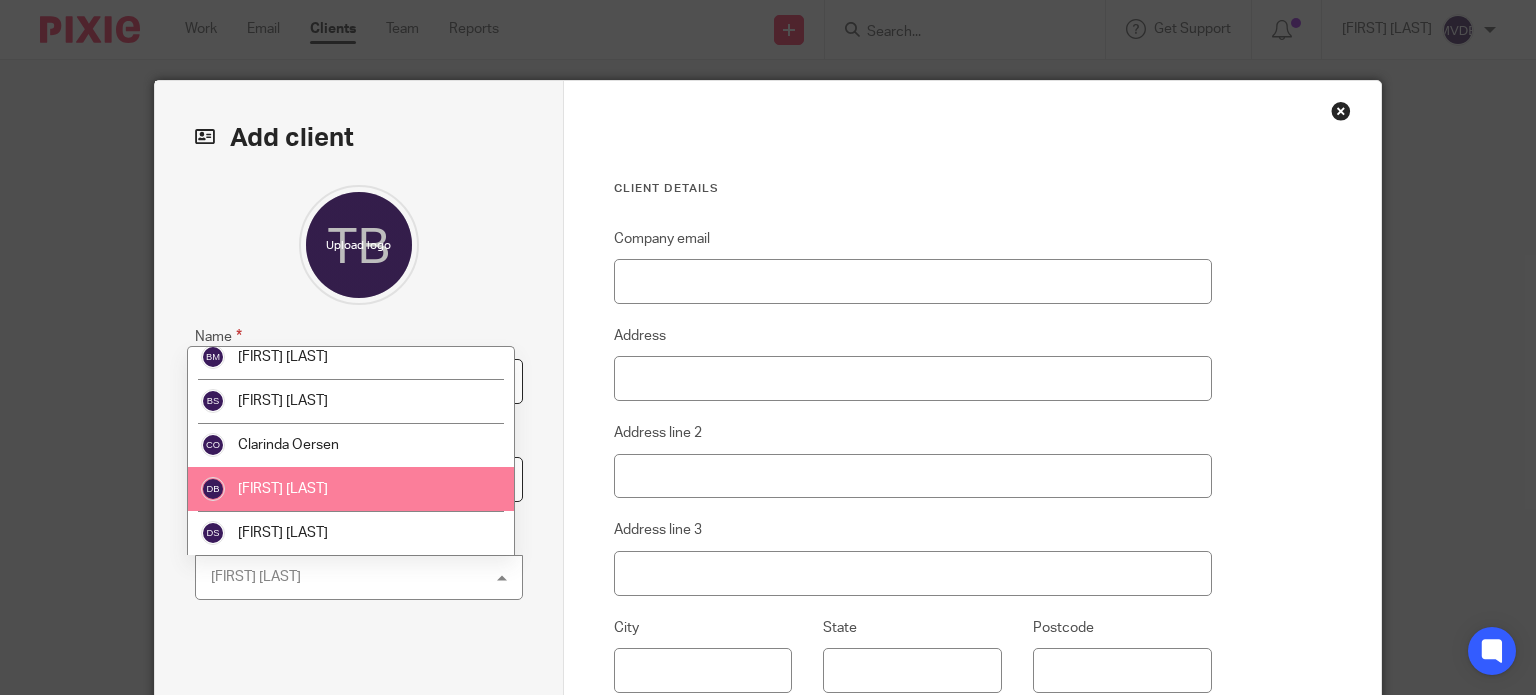 click on "[FIRST] [LAST]" at bounding box center (351, 489) 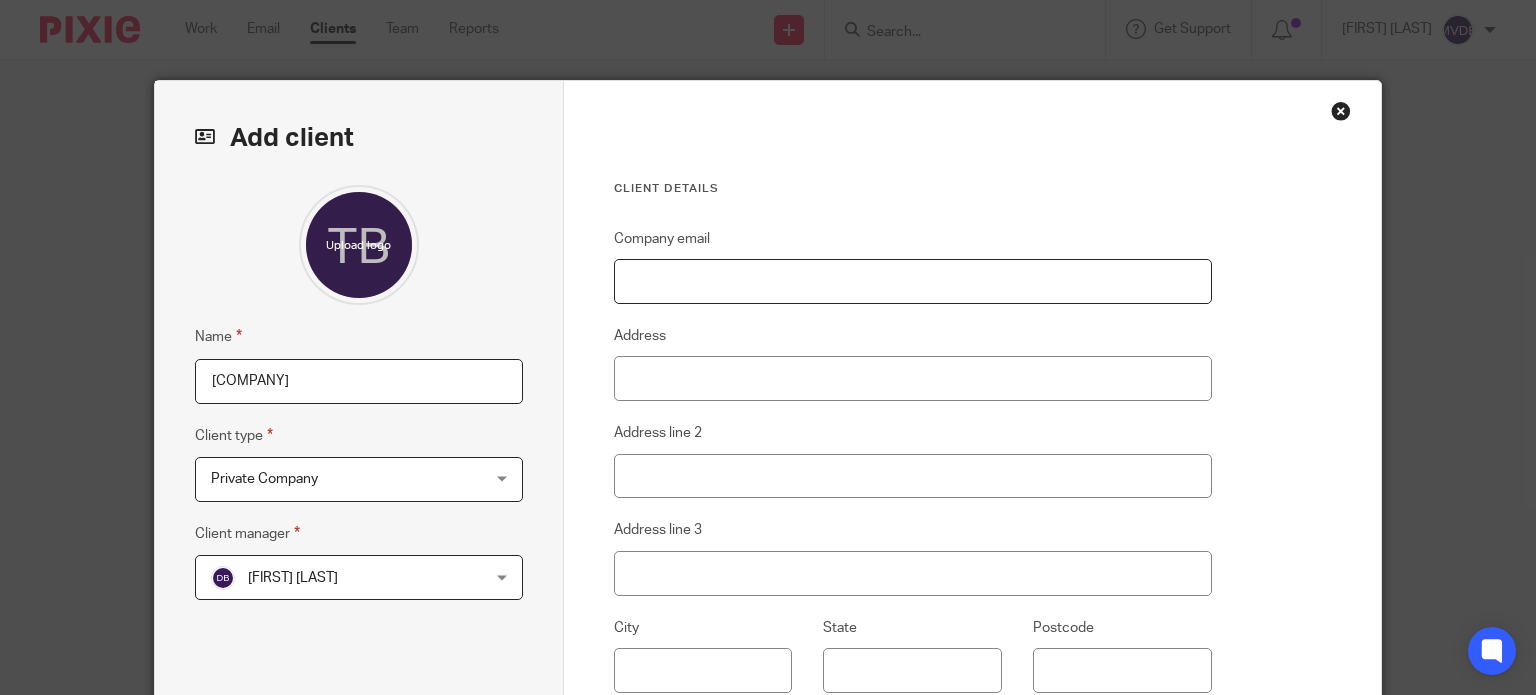 click on "Company email" at bounding box center [913, 281] 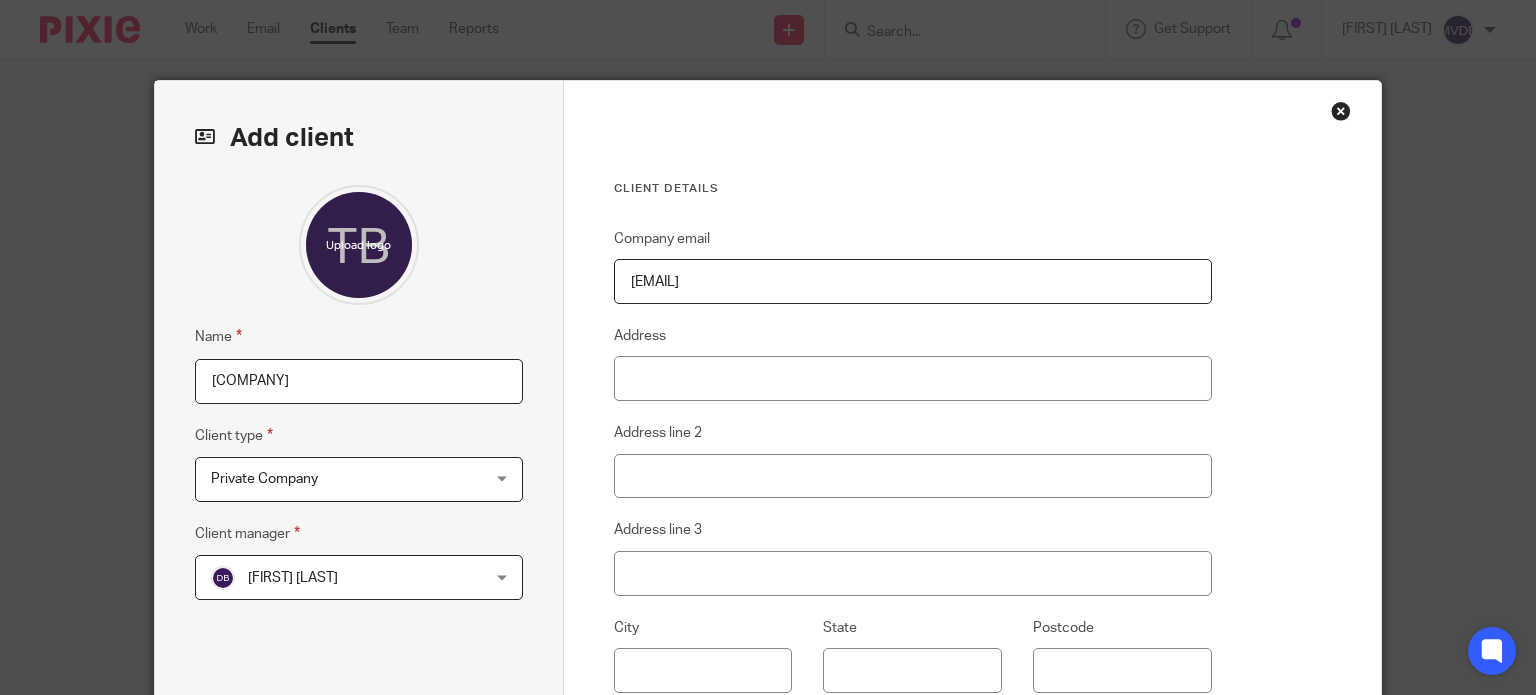 type on "tiaan@nashuael.co.za" 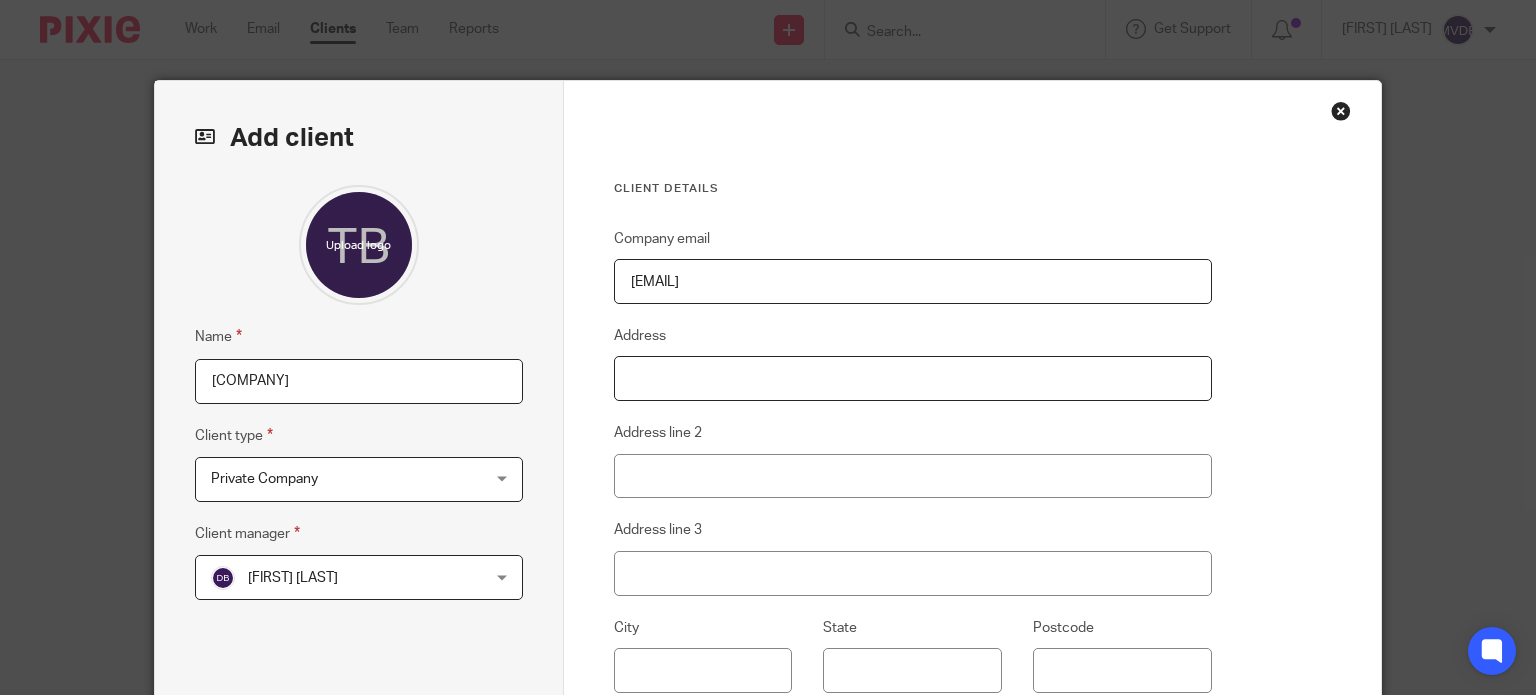 click on "Address" at bounding box center [913, 378] 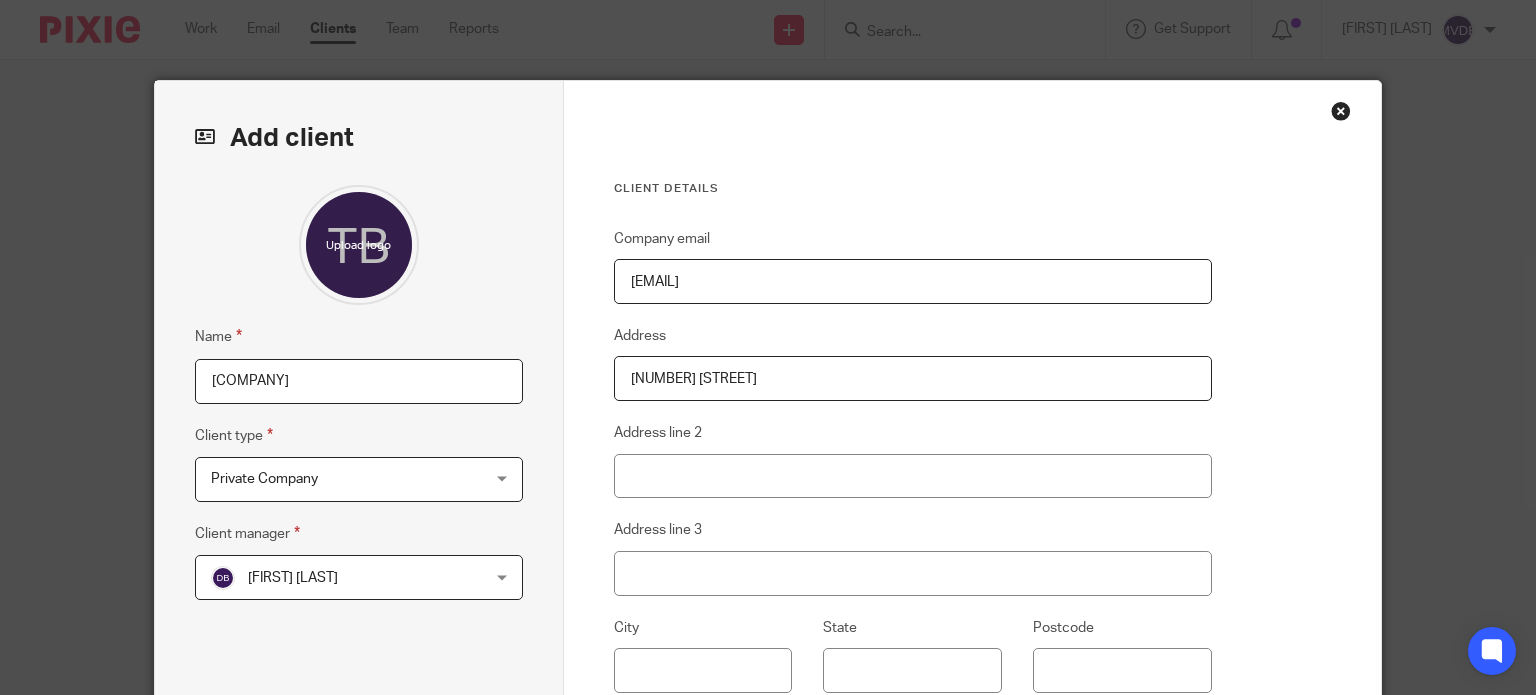 type on "57 13th Avenue" 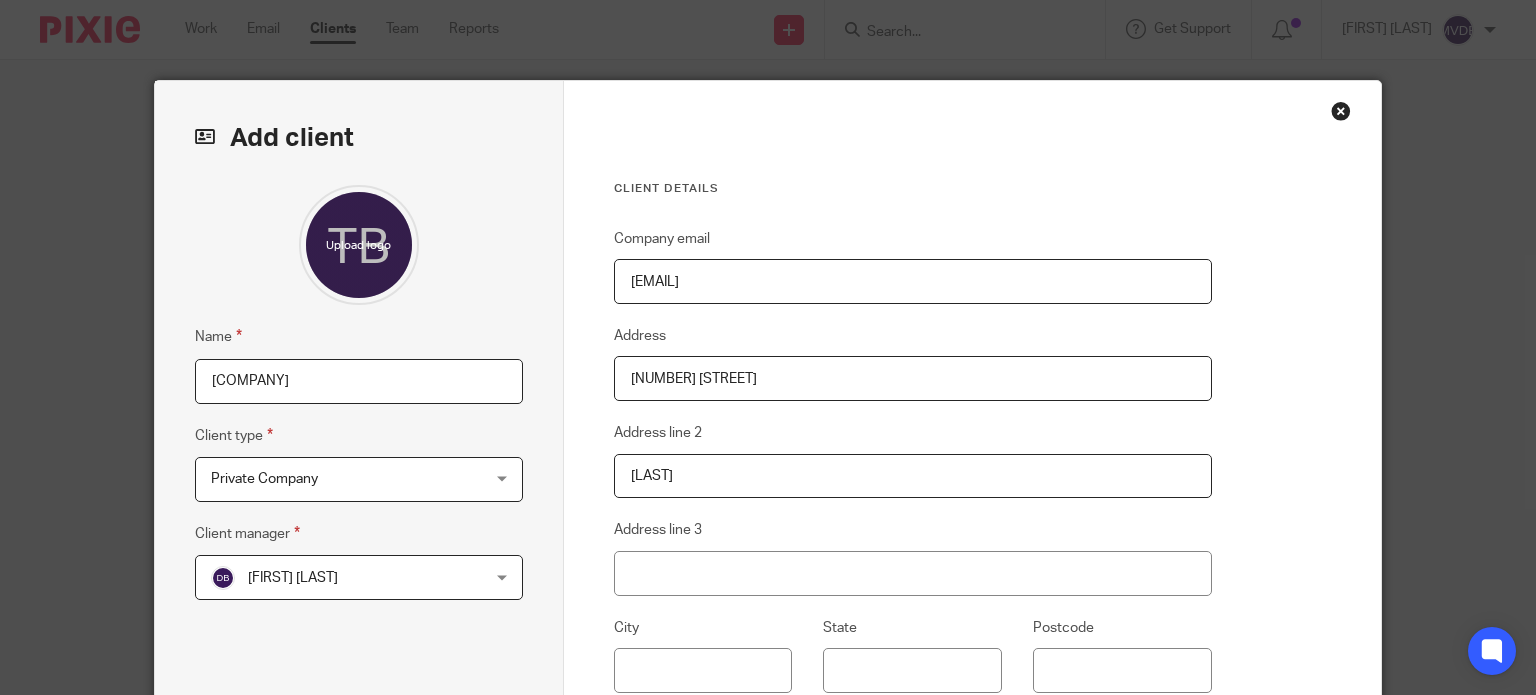 type on "Gonubie" 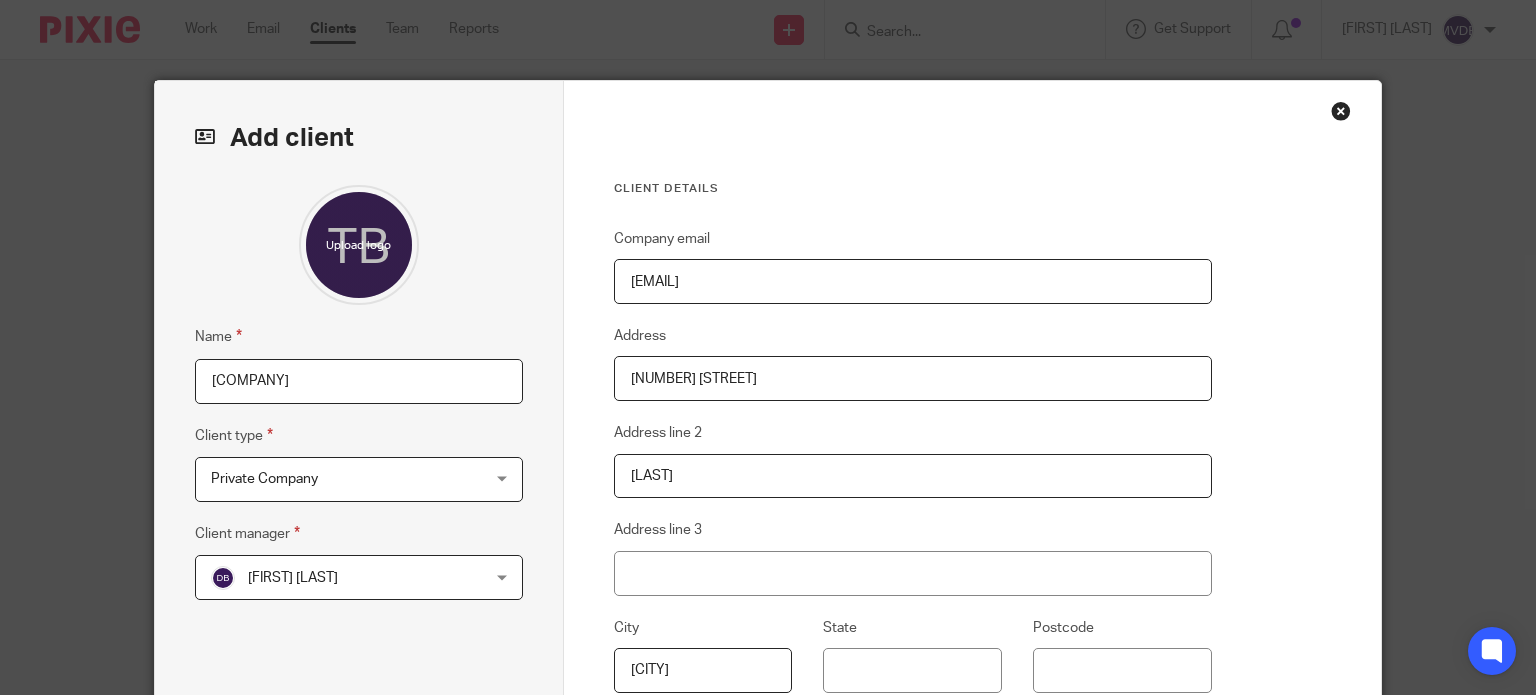 type on "East London" 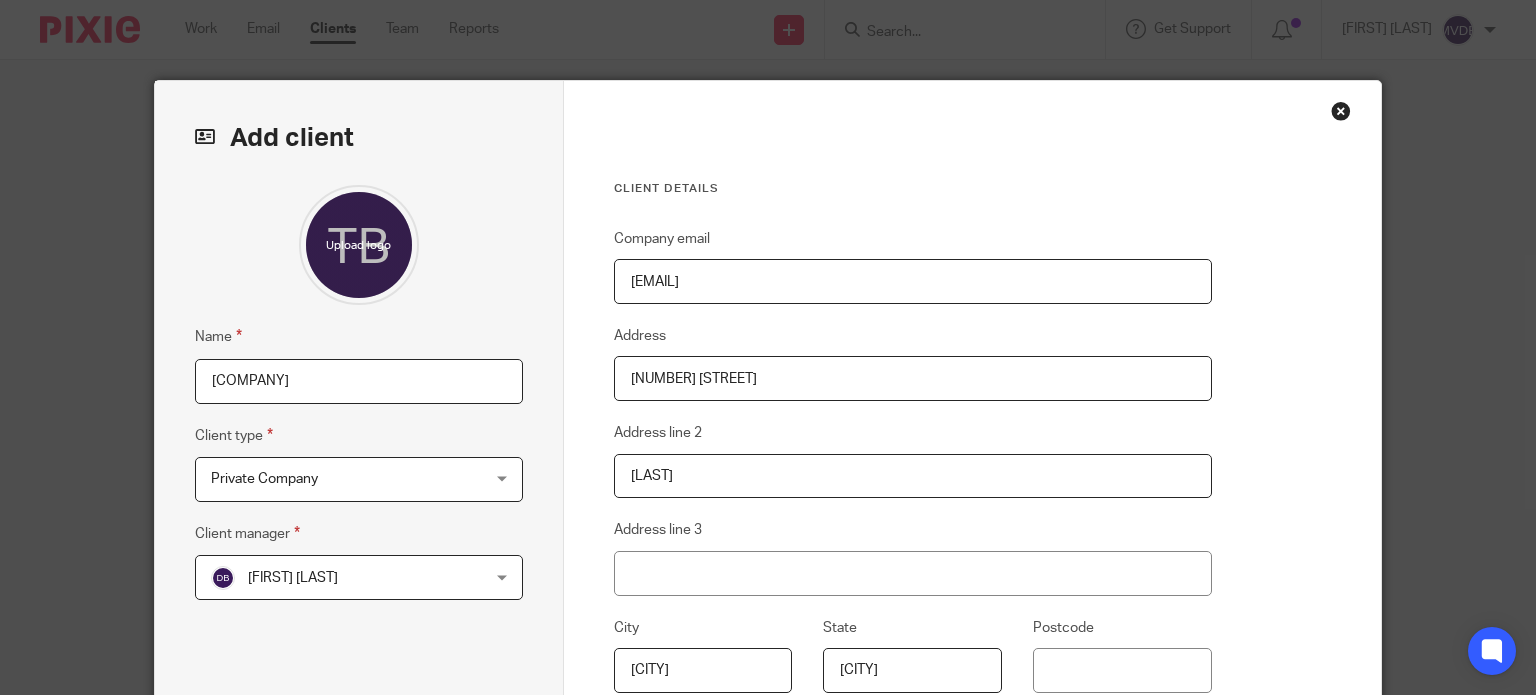 type on "Eastern Cape" 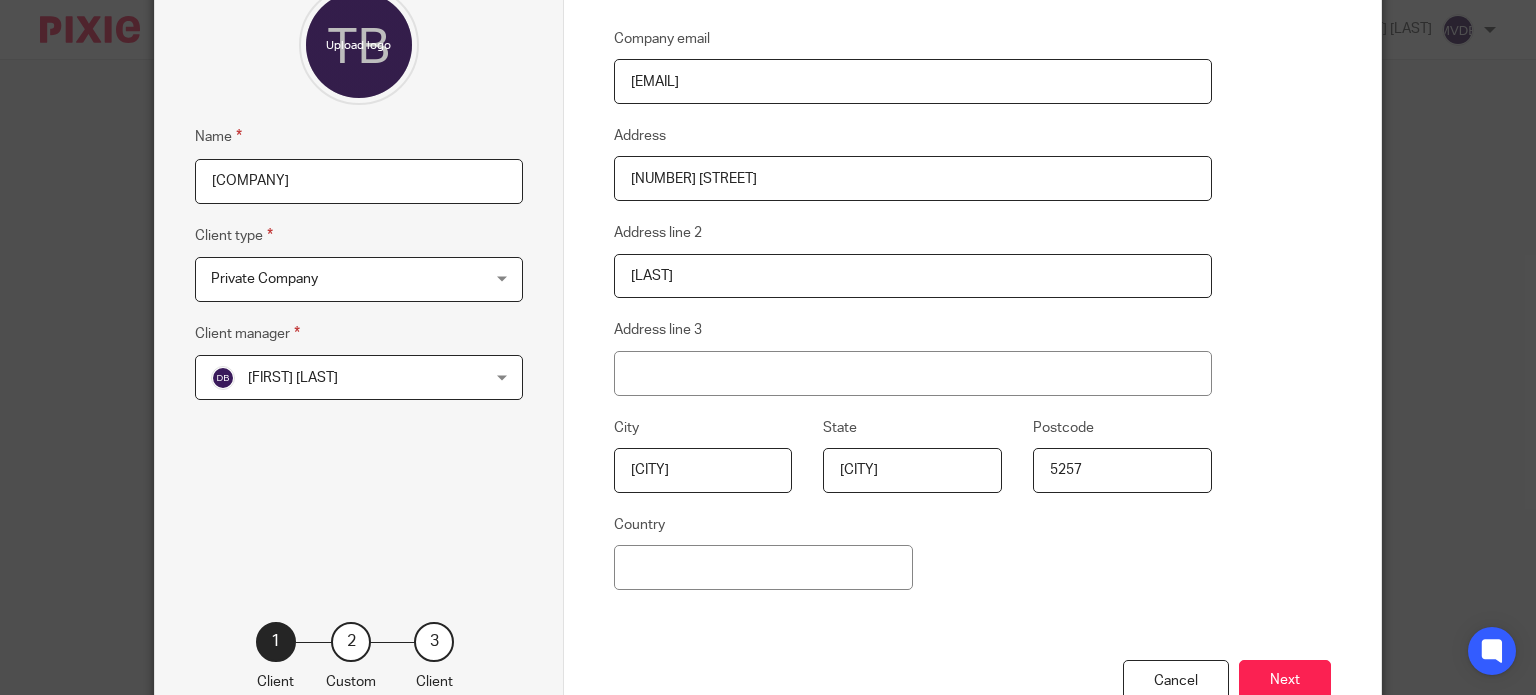scroll, scrollTop: 300, scrollLeft: 0, axis: vertical 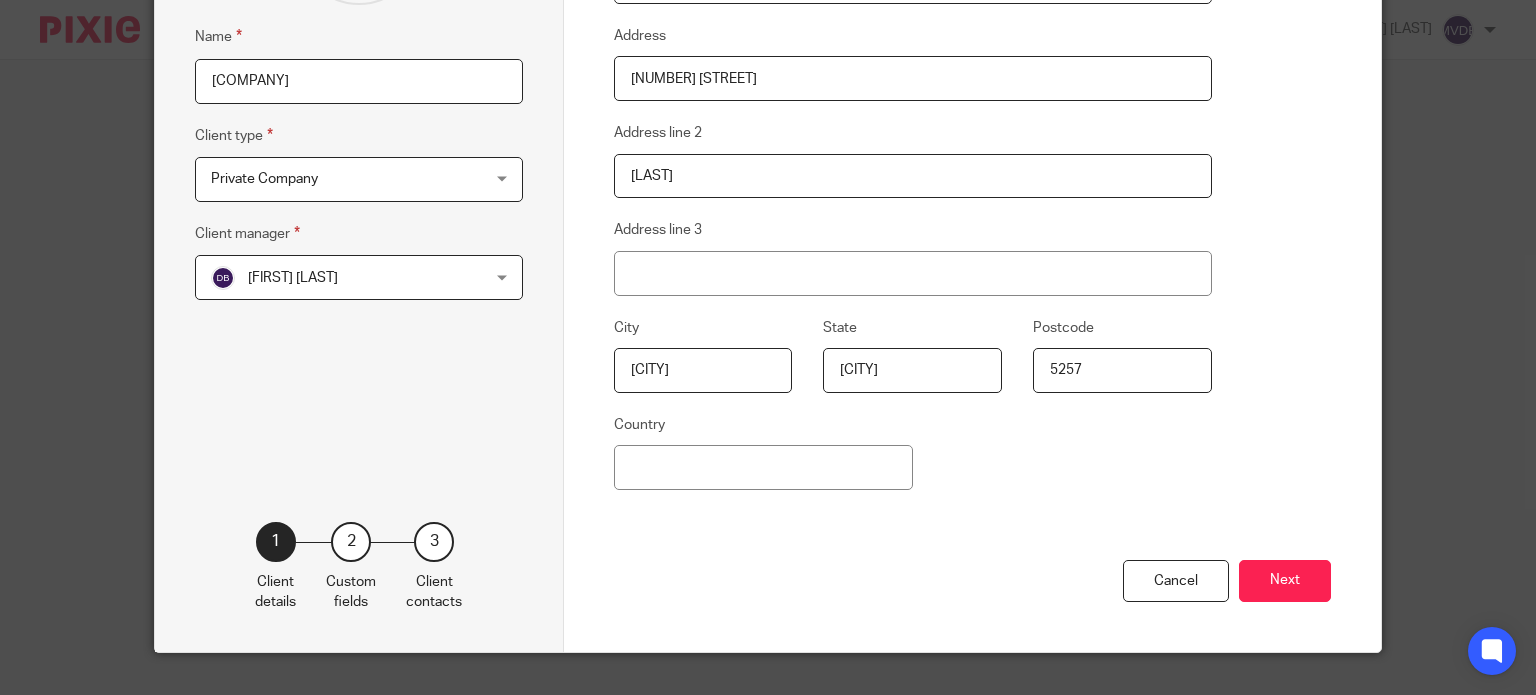 type on "5257" 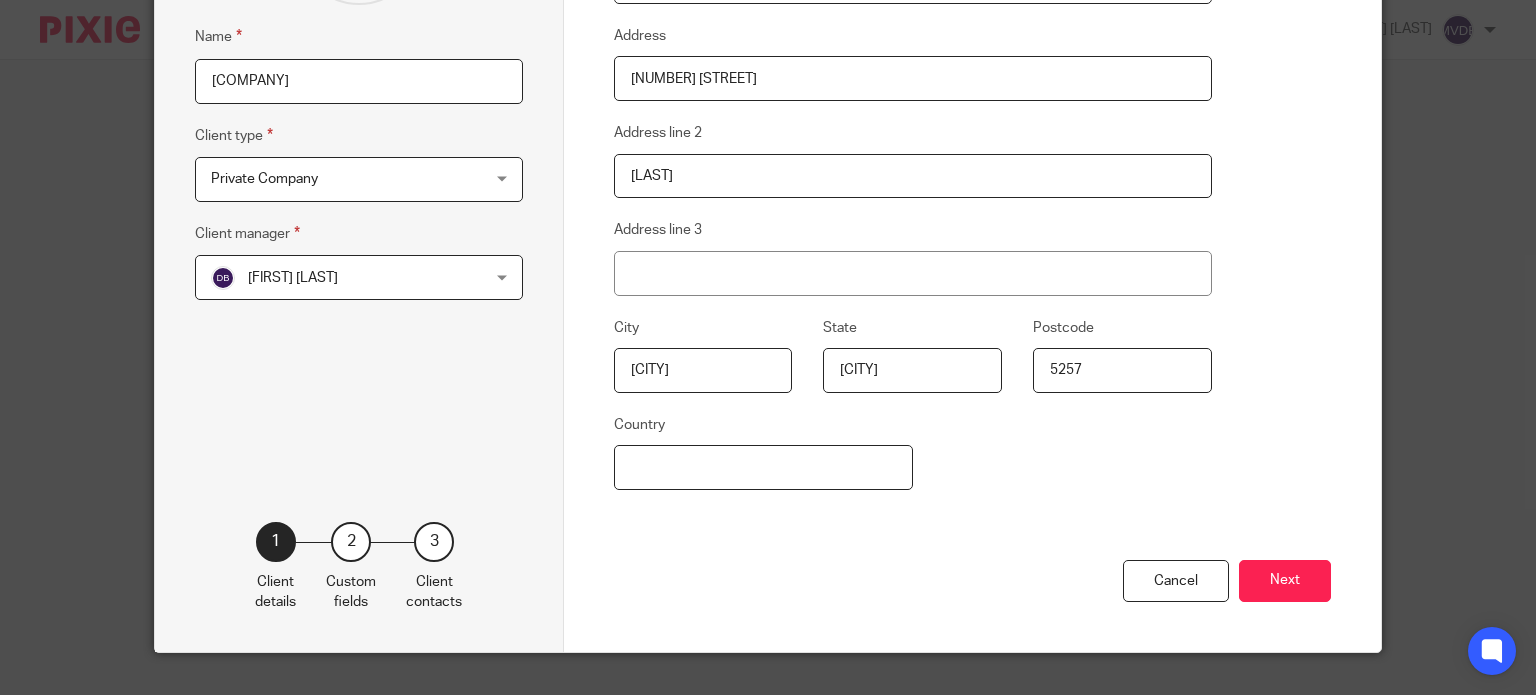 click on "Country" at bounding box center (763, 467) 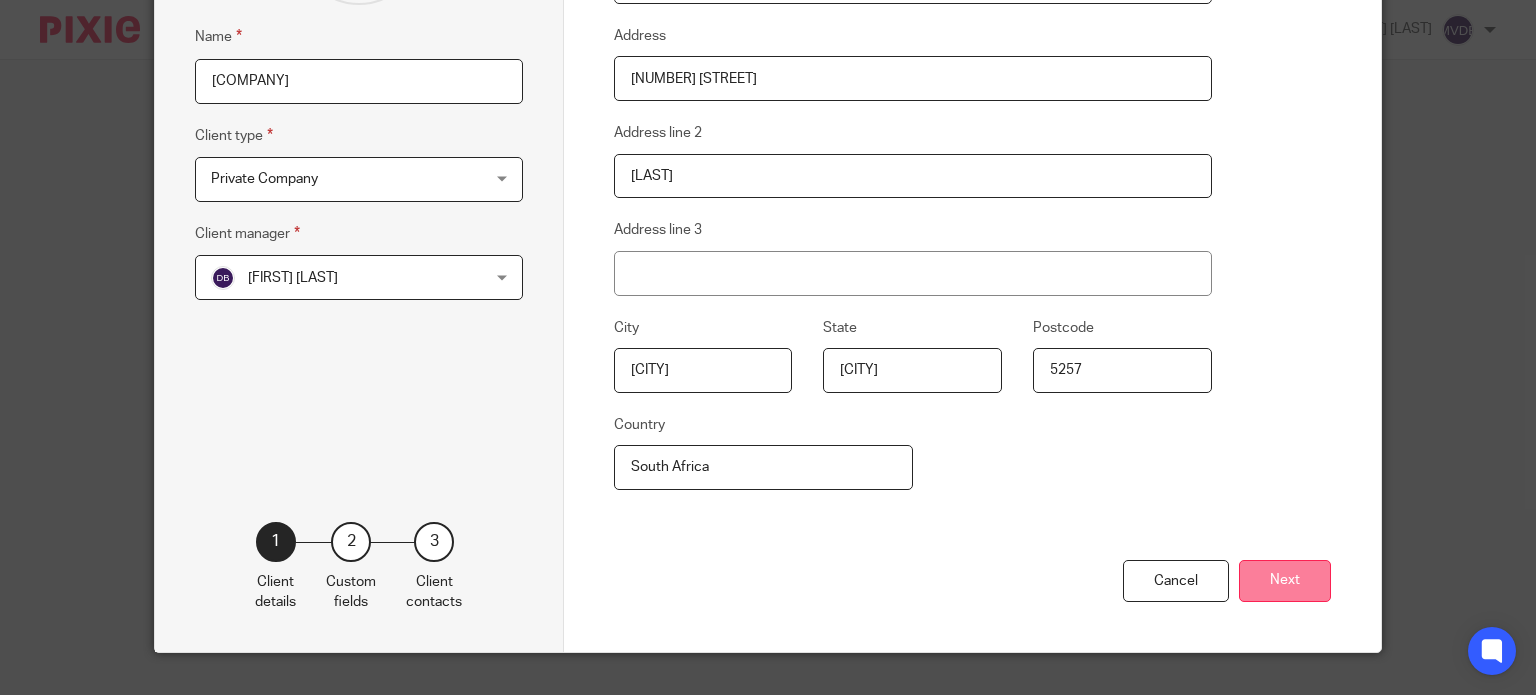 type on "South Africa" 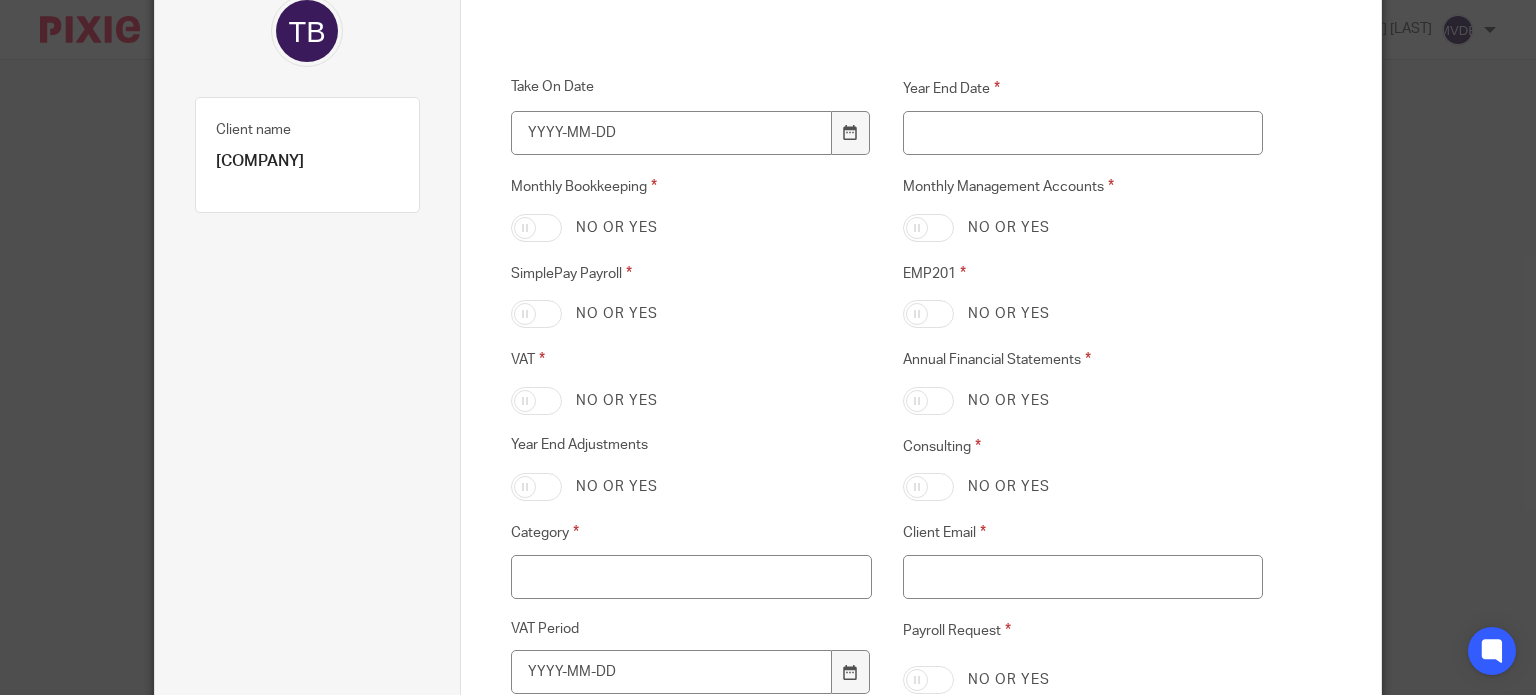 scroll, scrollTop: 100, scrollLeft: 0, axis: vertical 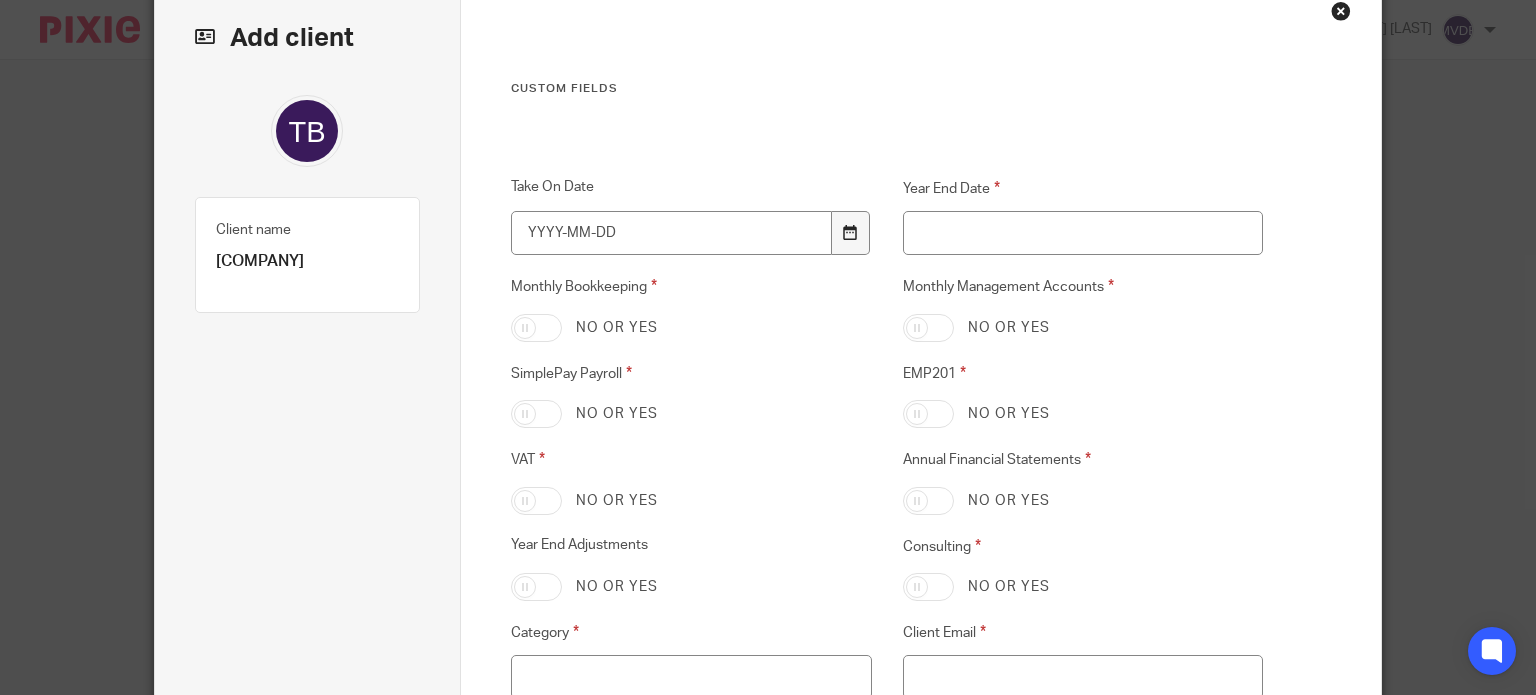 click at bounding box center (850, 232) 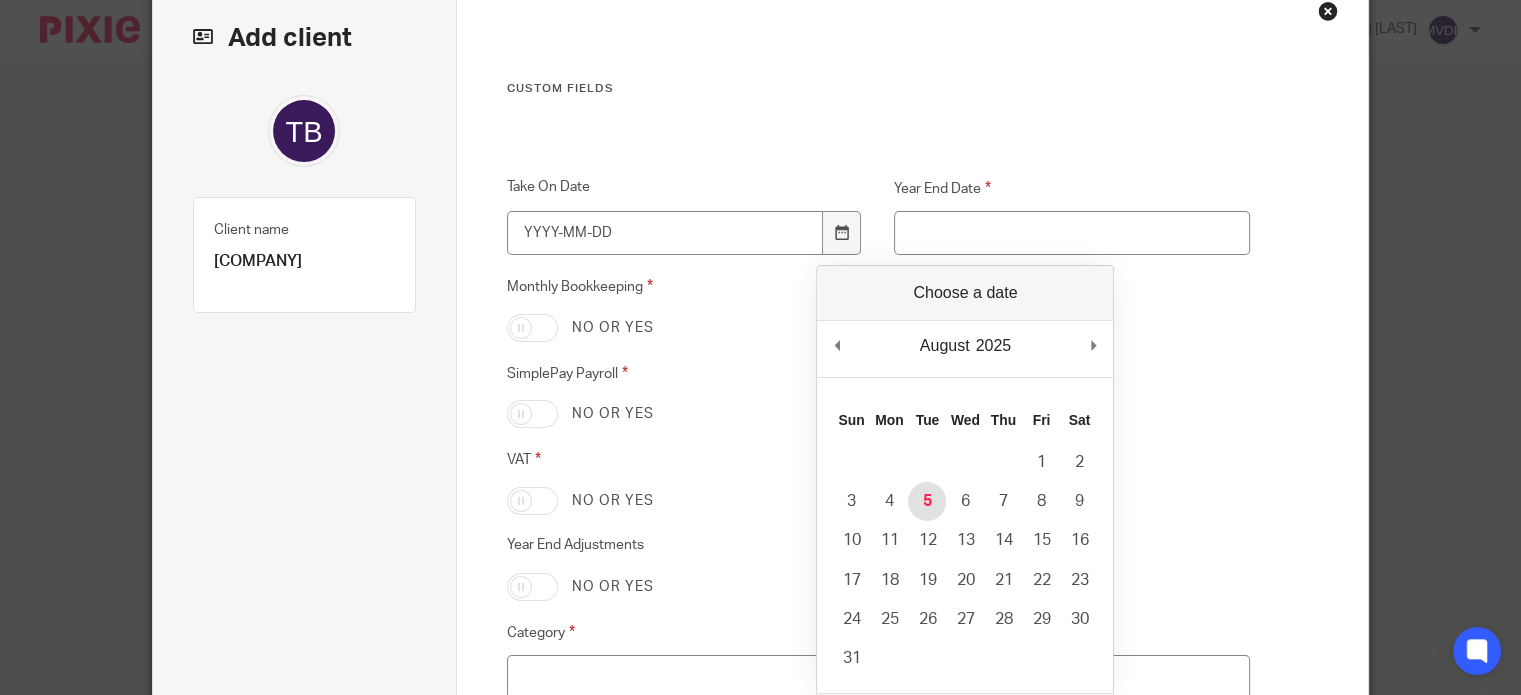 type on "2025-08-05" 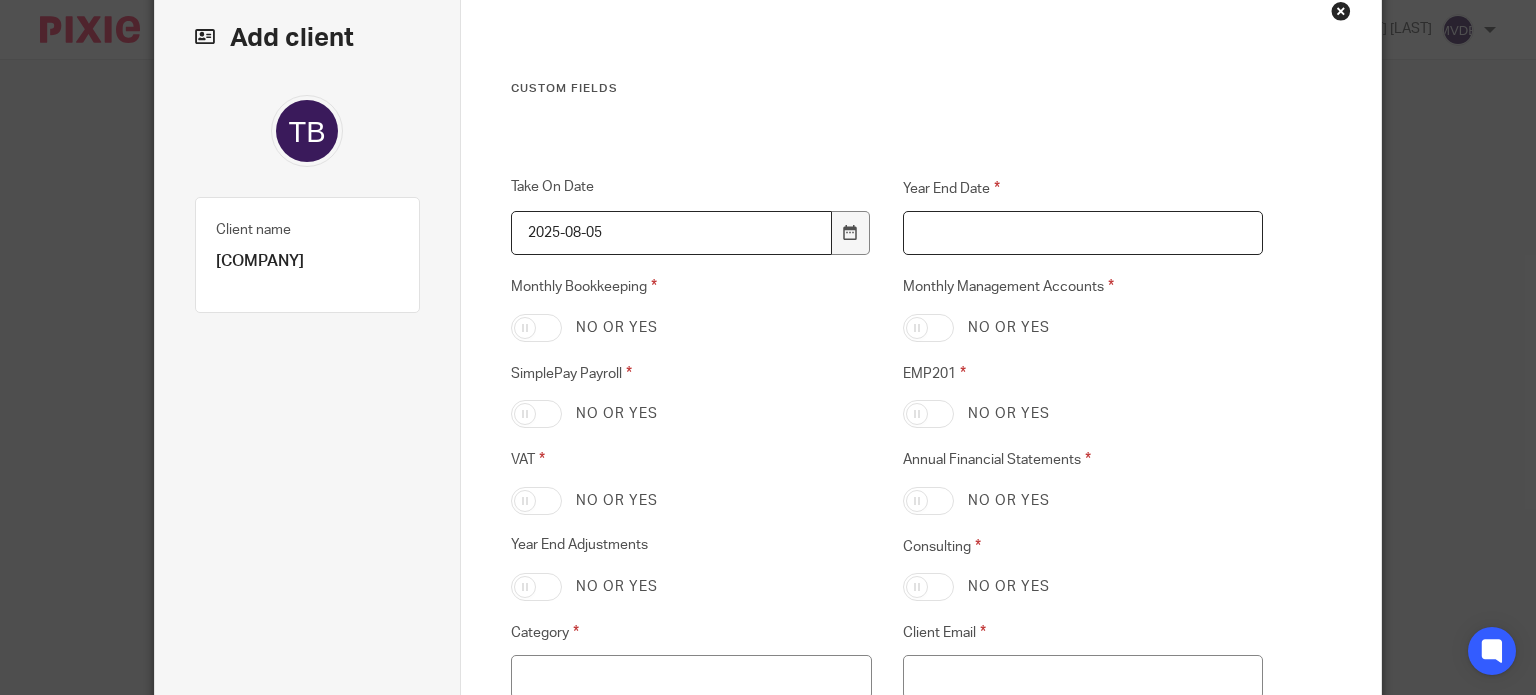 click on "Year End Date" at bounding box center (1083, 233) 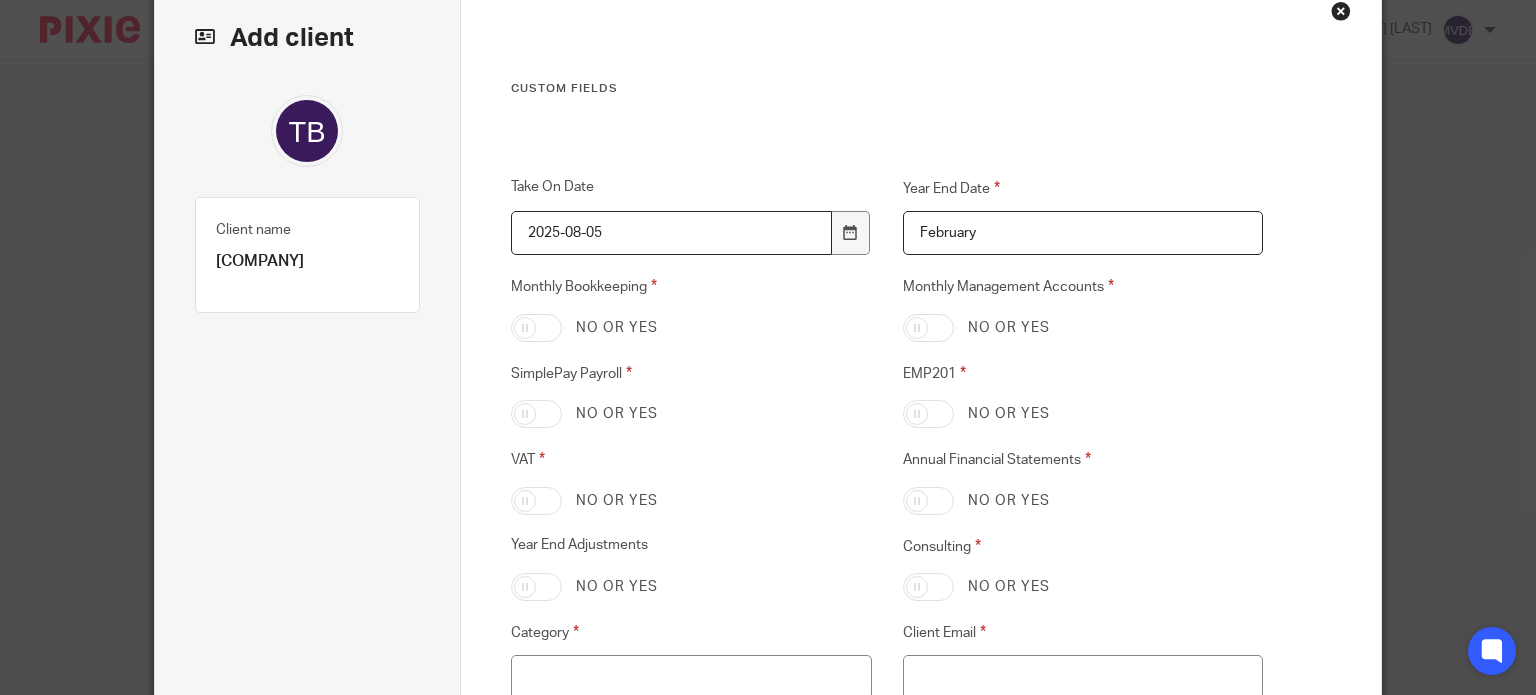 type on "February" 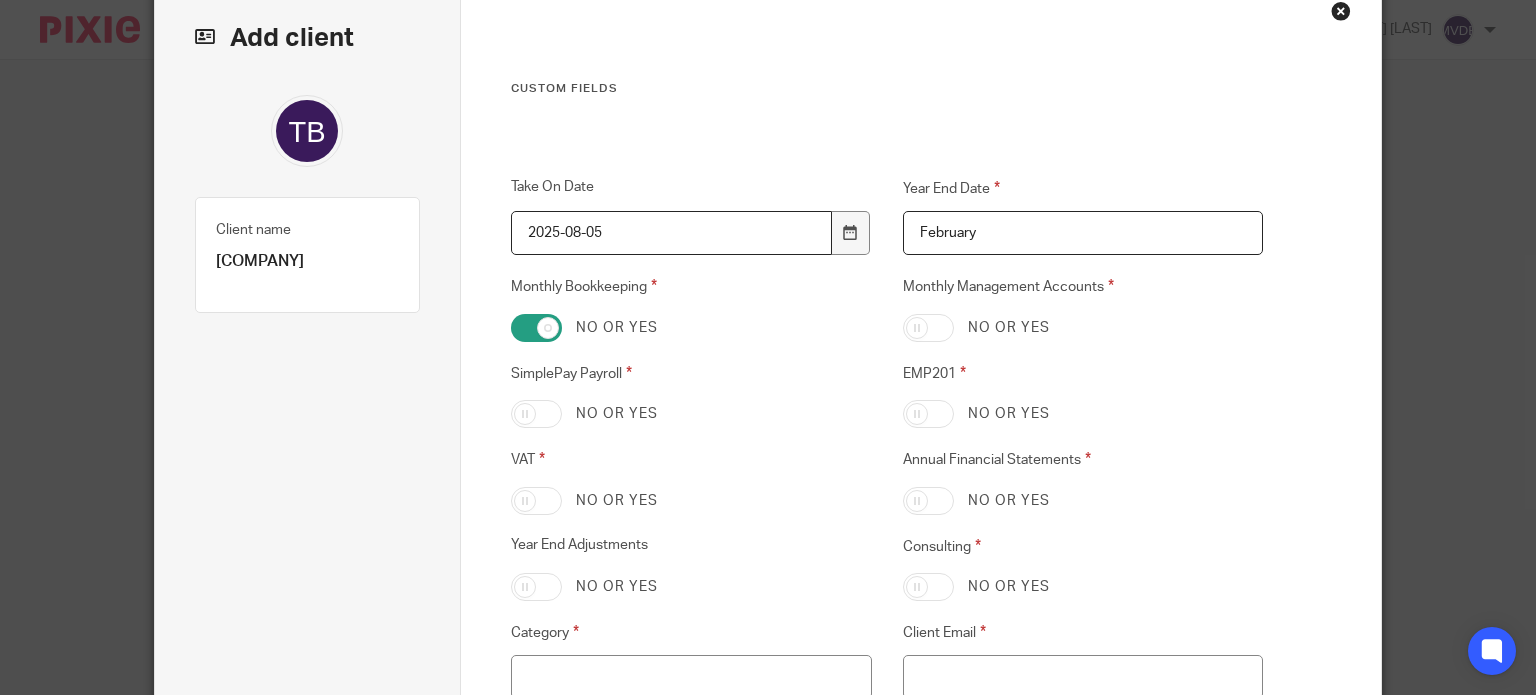 click on "Monthly Management Accounts" at bounding box center (928, 328) 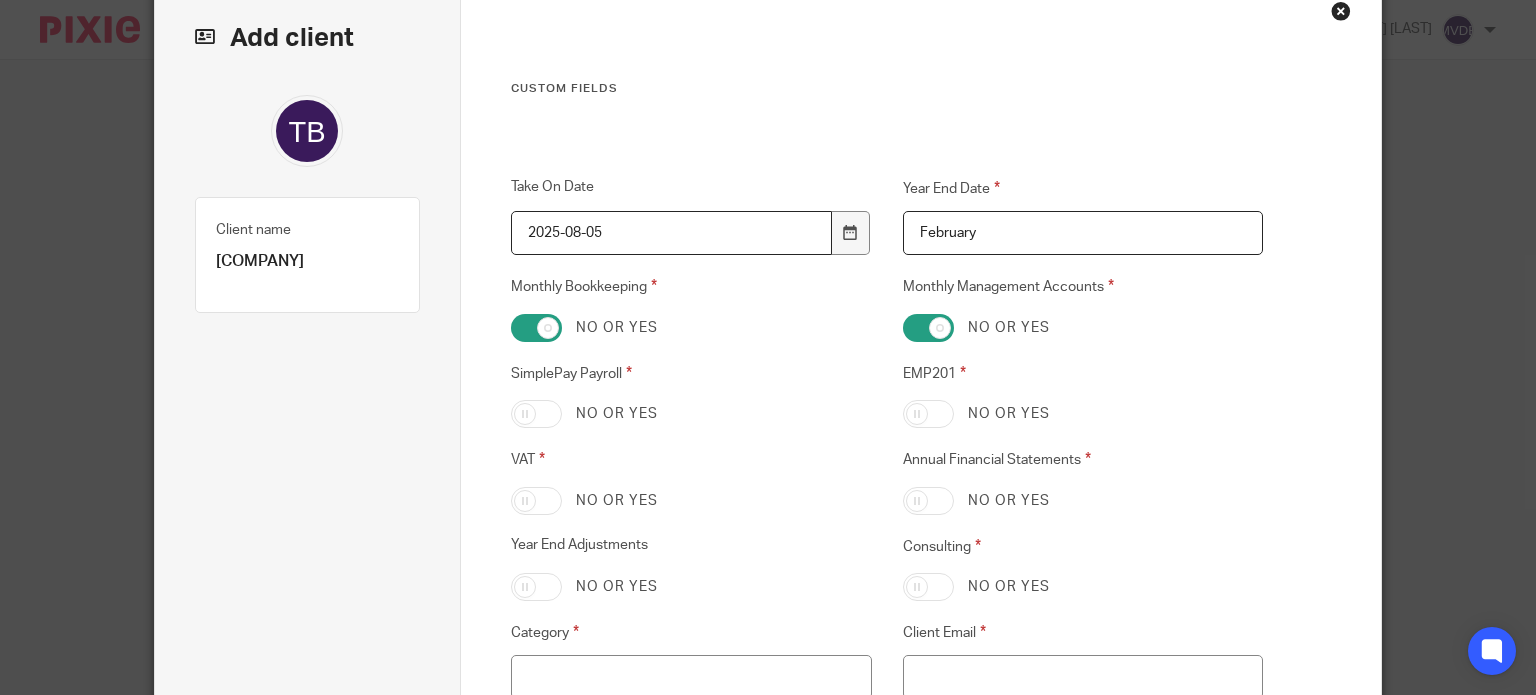 click on "Annual Financial Statements" at bounding box center [928, 501] 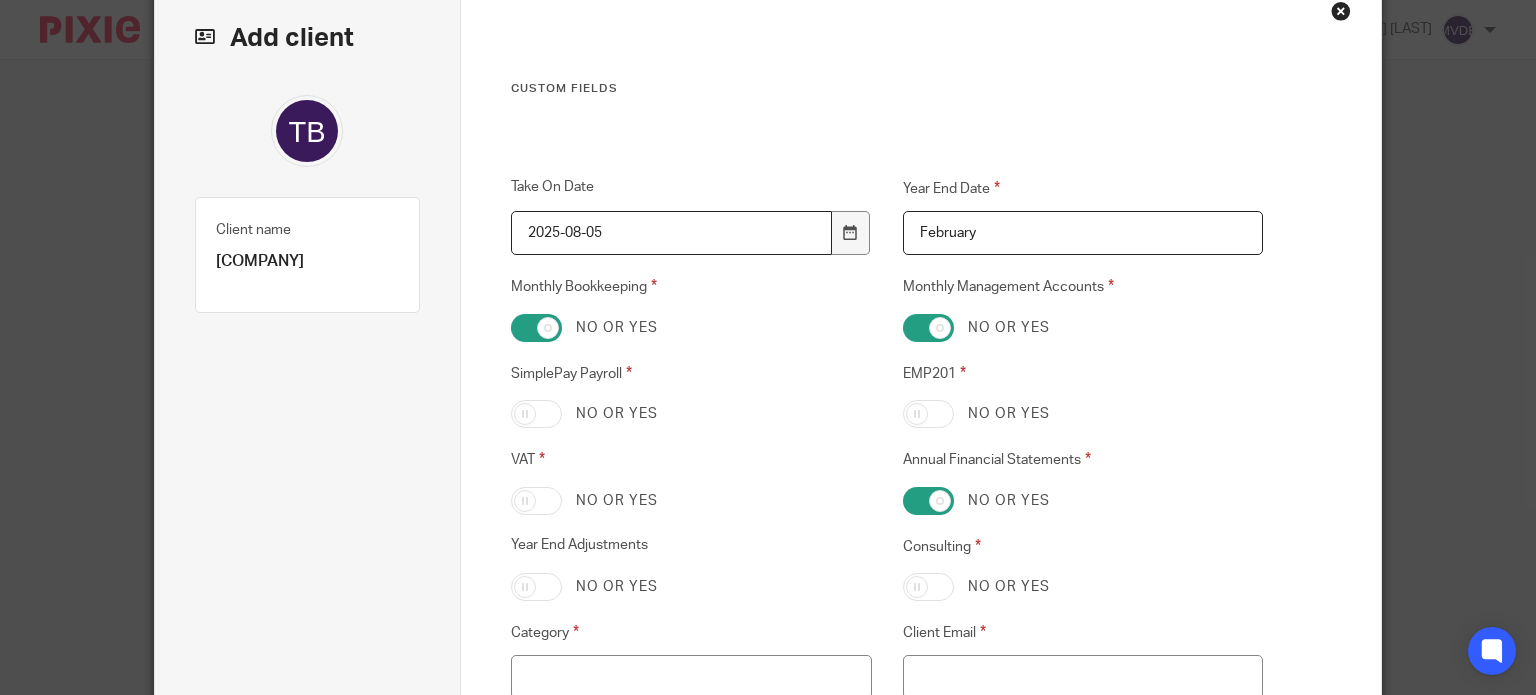 click on "Year End Adjustments     No or yes" at bounding box center (675, 568) 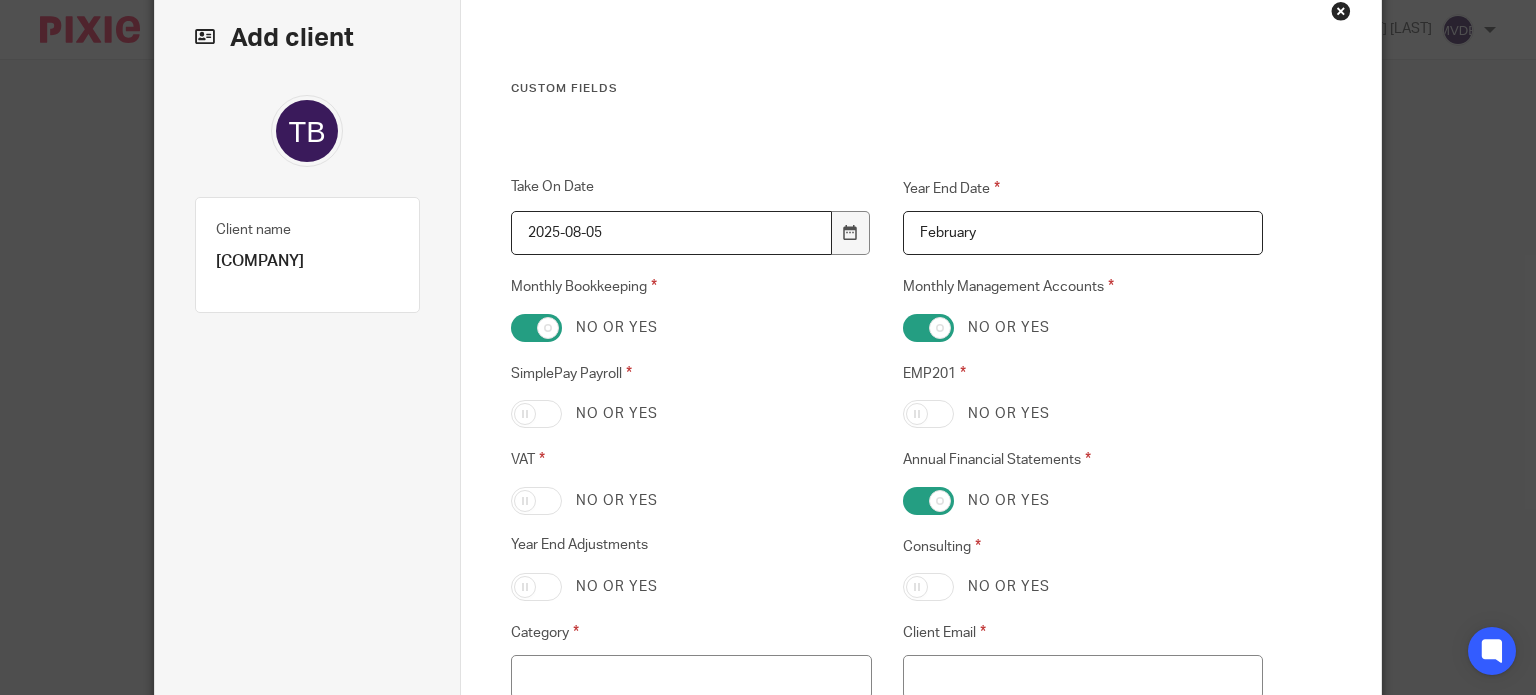 click on "Take On Date   2025-08-05       Year End Date   February     Monthly Bookkeeping     No or yes     Monthly Management Accounts     No or yes     SimplePay Payroll     No or yes     EMP201     No or yes     VAT     No or yes     Annual Financial Statements     No or yes     Year End Adjustments     No or yes     Consulting     No or yes     Category       Client Email       VAT Period         Payroll Request     No or yes     EMP501 (1)     No or yes     EMP501 (2)     No or yes     WCA     No or yes     Company Registration       EMP (Nil Returns)     No or yes     Last Capture Date" at bounding box center (871, 659) 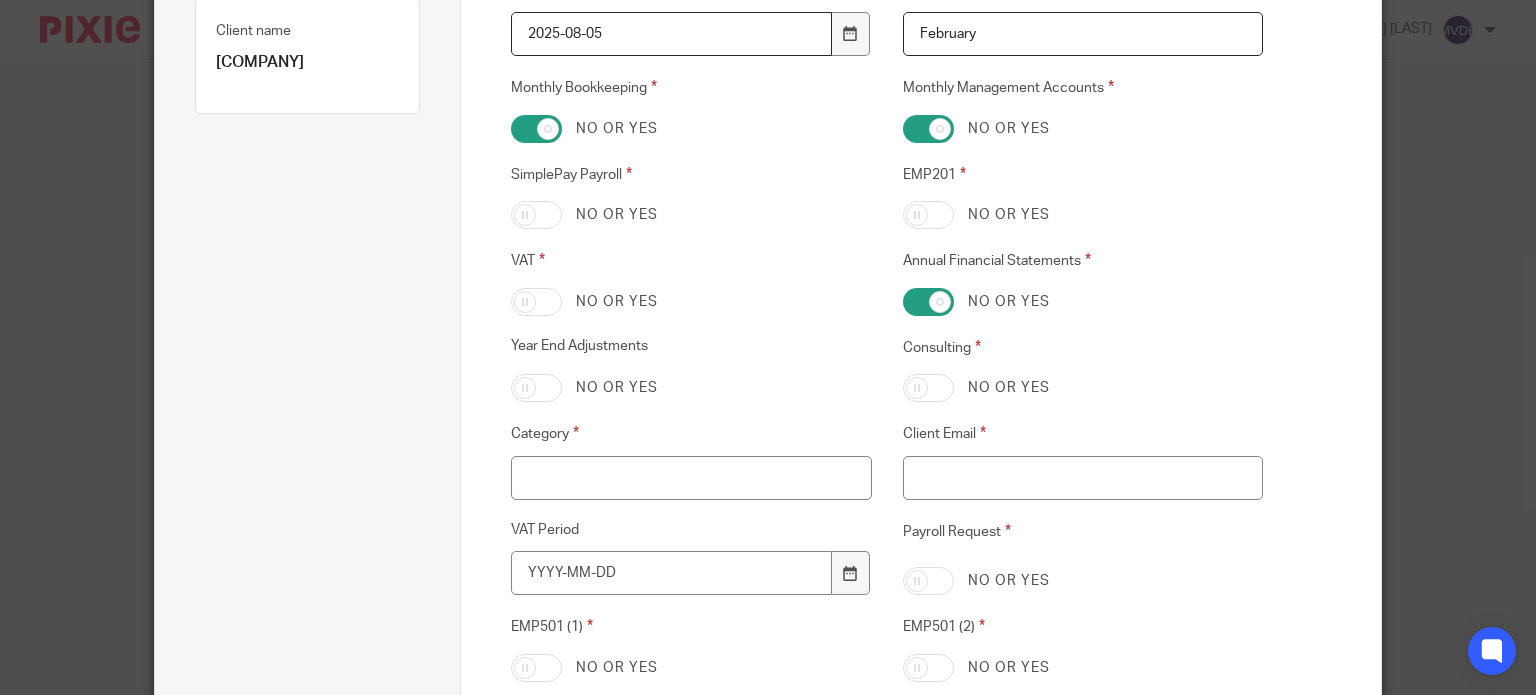 scroll, scrollTop: 300, scrollLeft: 0, axis: vertical 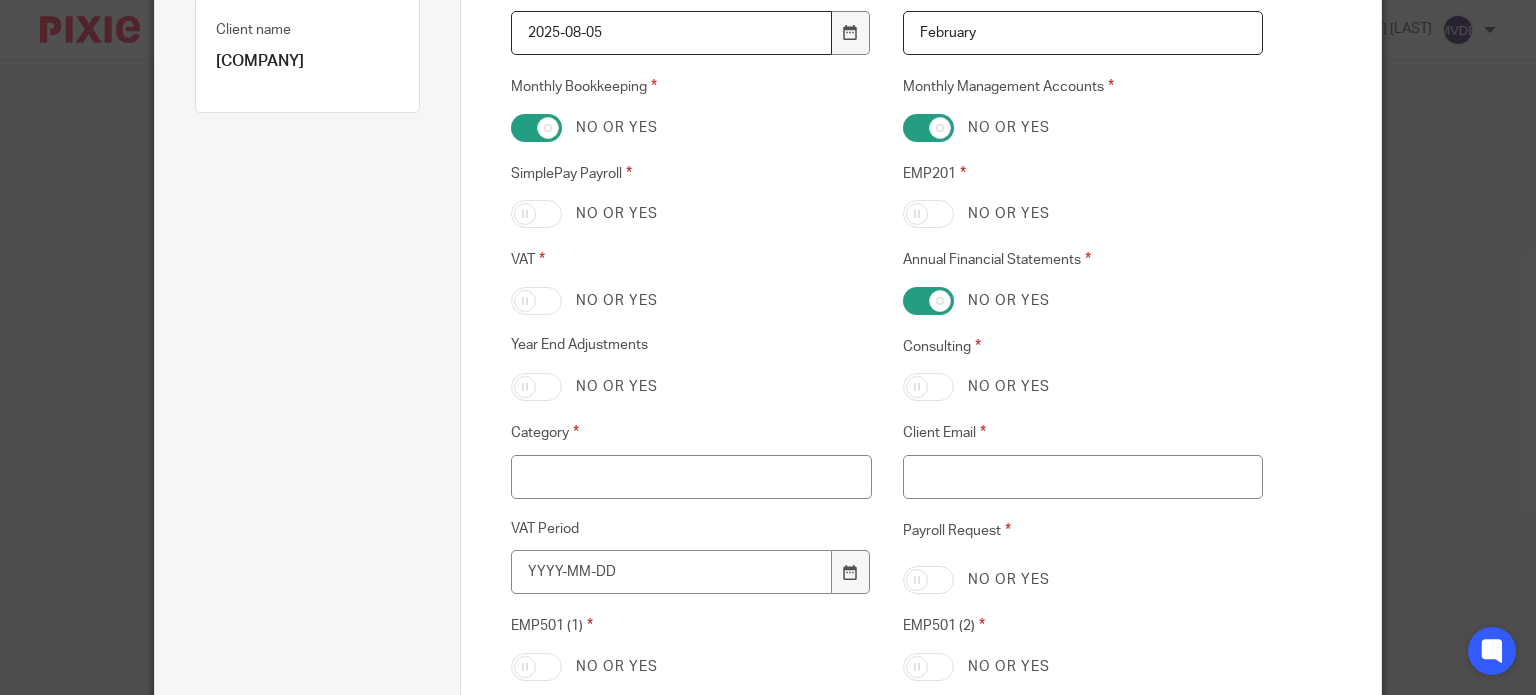 click on "Year End Adjustments" at bounding box center [691, 346] 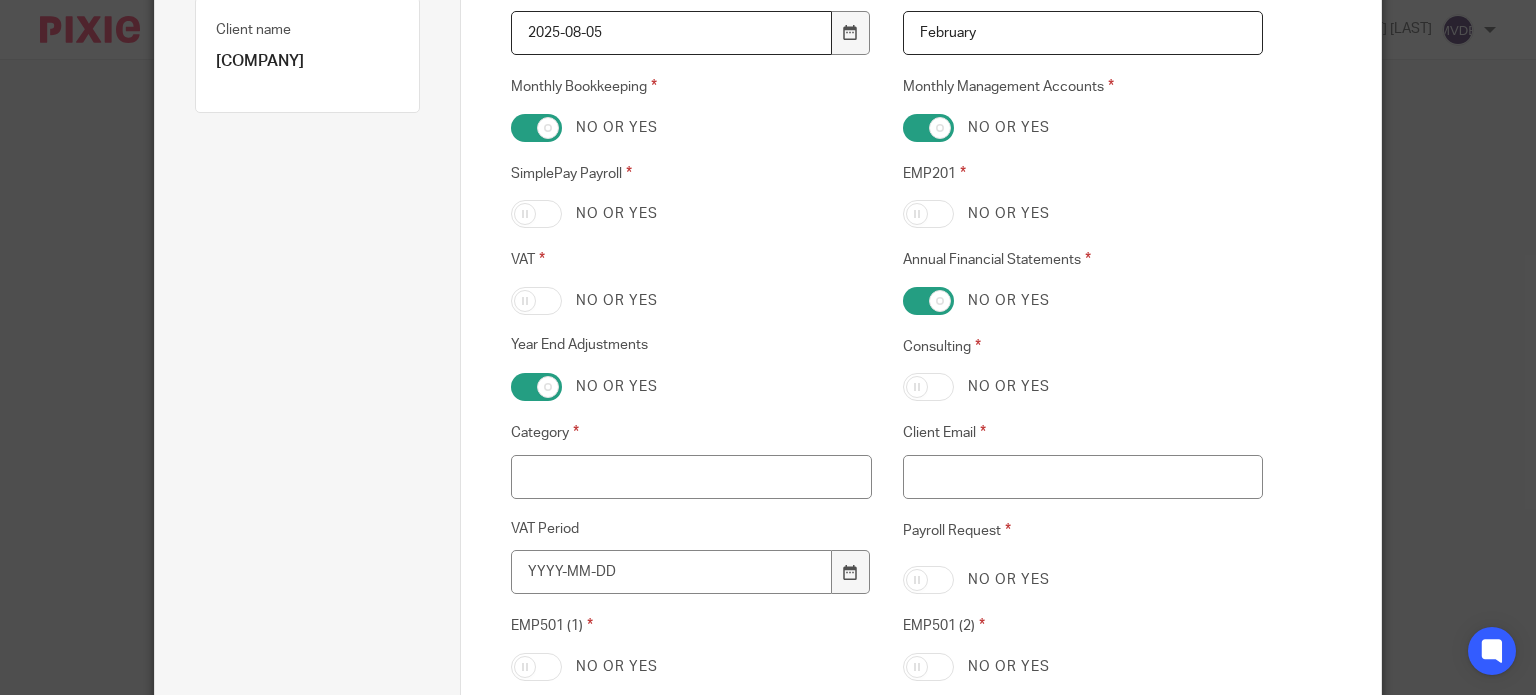 scroll, scrollTop: 400, scrollLeft: 0, axis: vertical 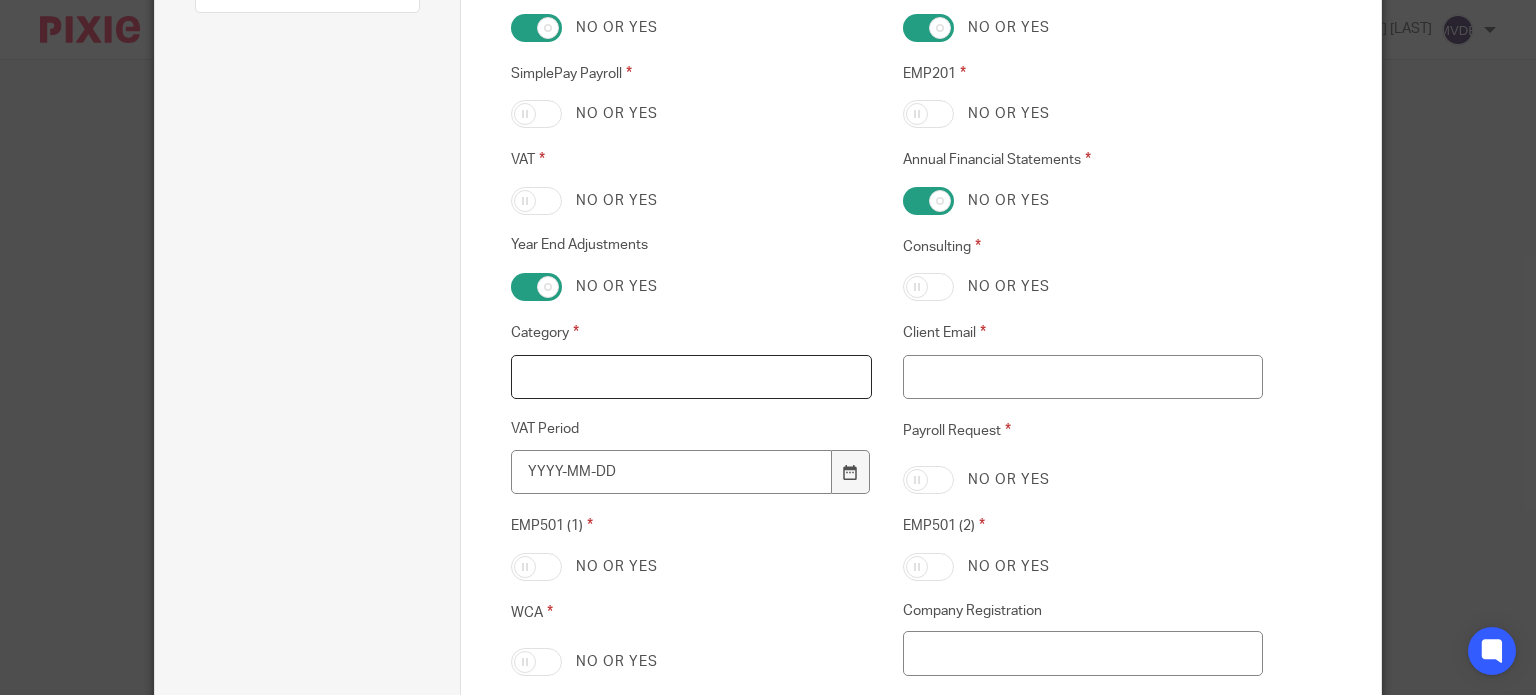 click on "Category" at bounding box center (691, 377) 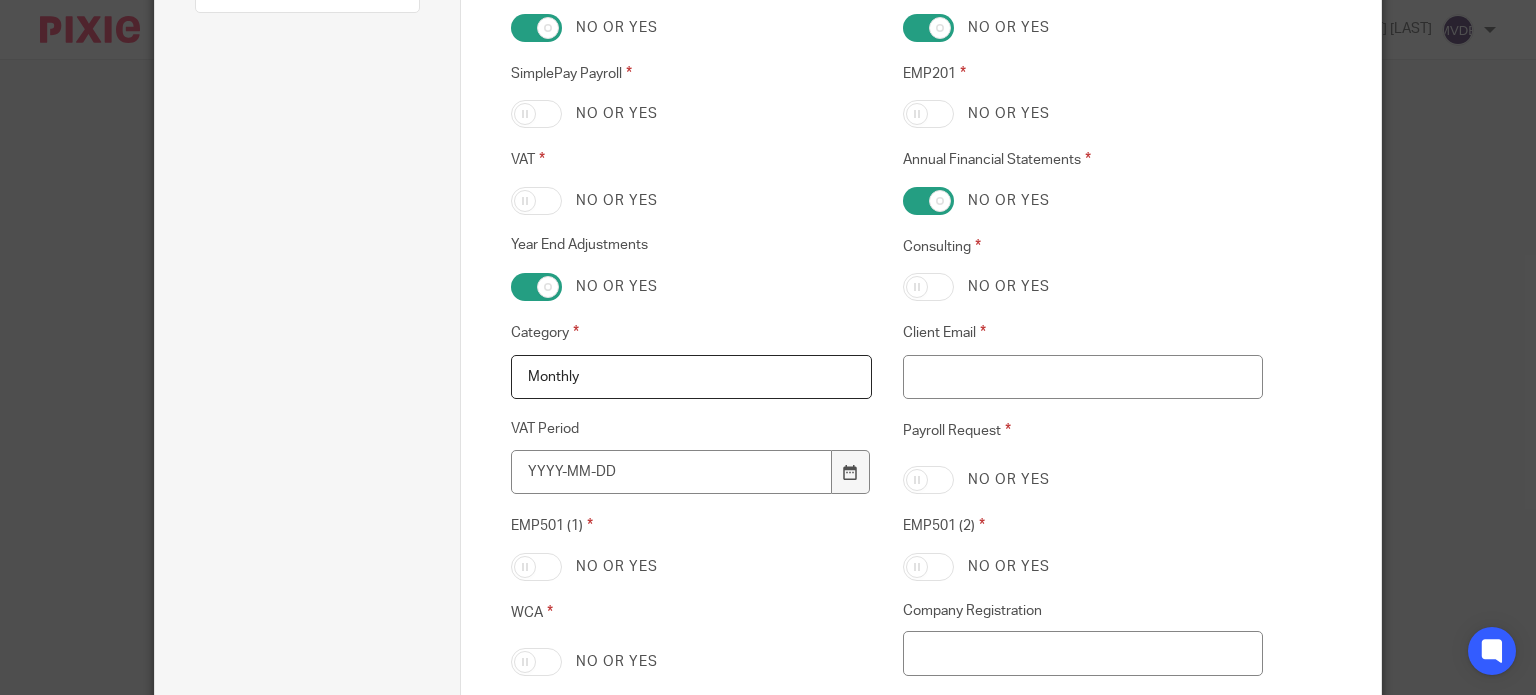type on "Monthly" 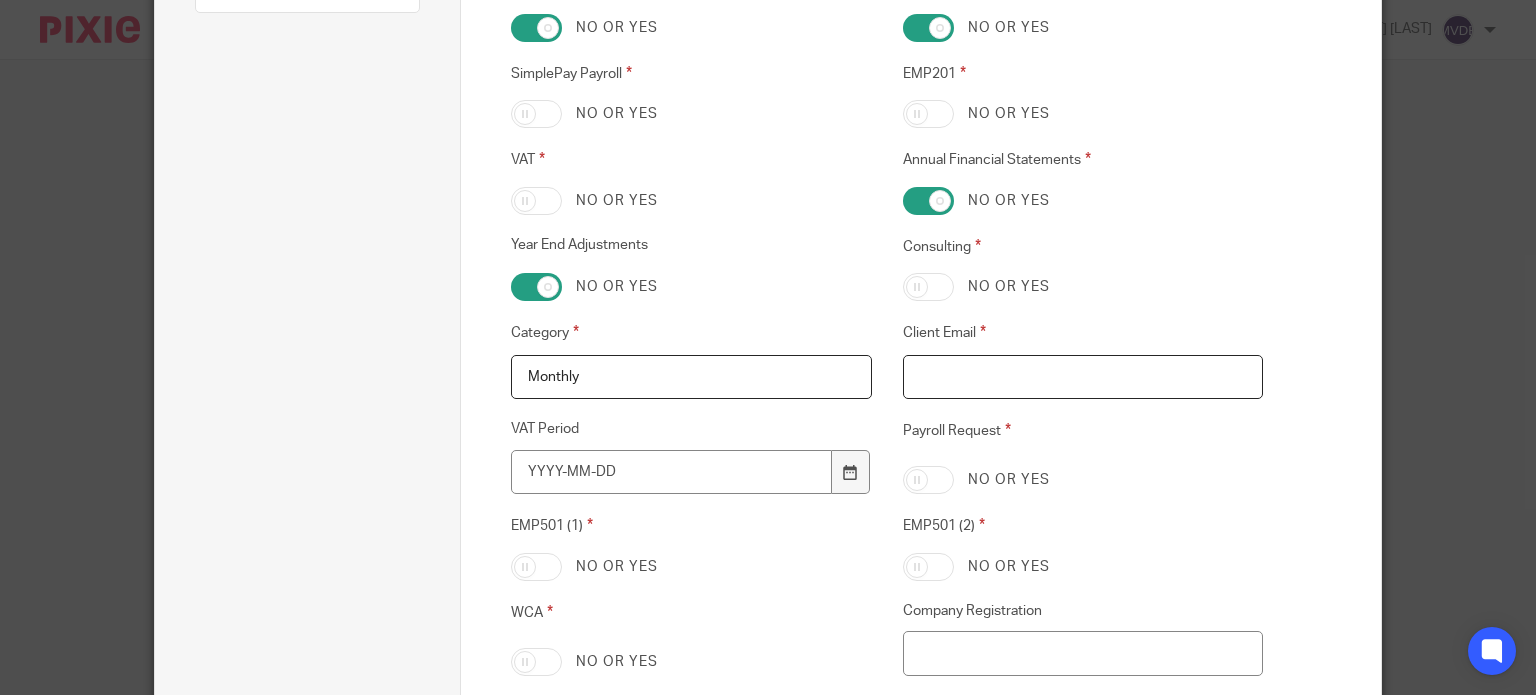 click on "Client Email" at bounding box center (1083, 377) 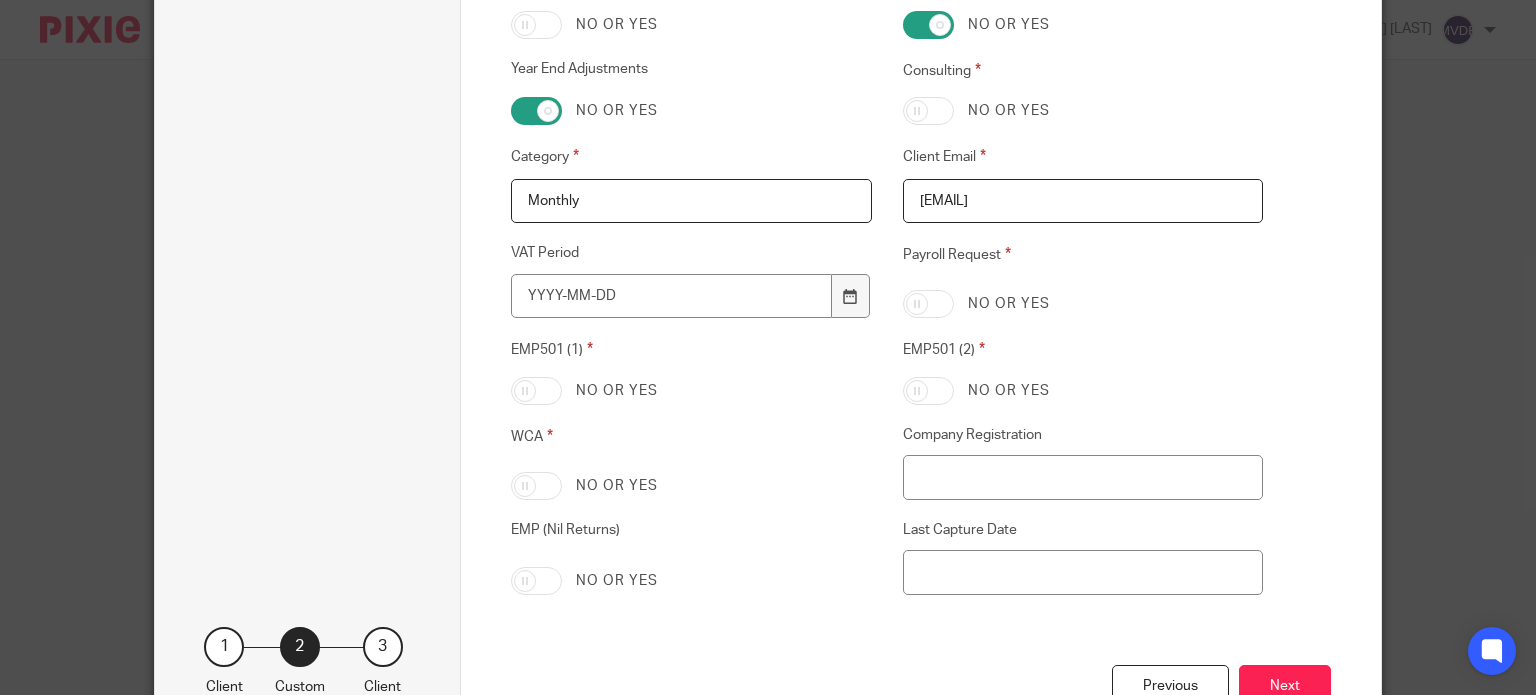 scroll, scrollTop: 600, scrollLeft: 0, axis: vertical 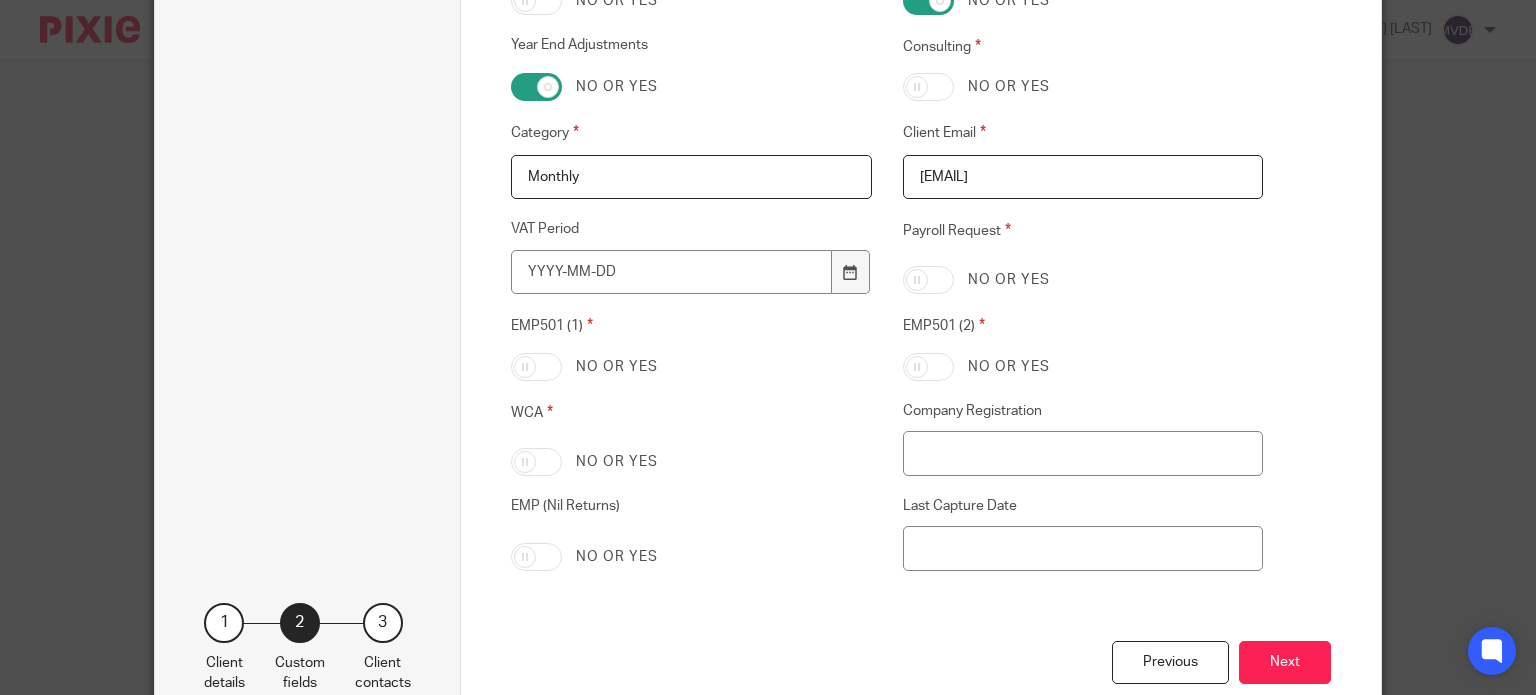 type on "tiaan@nashuael.co.za" 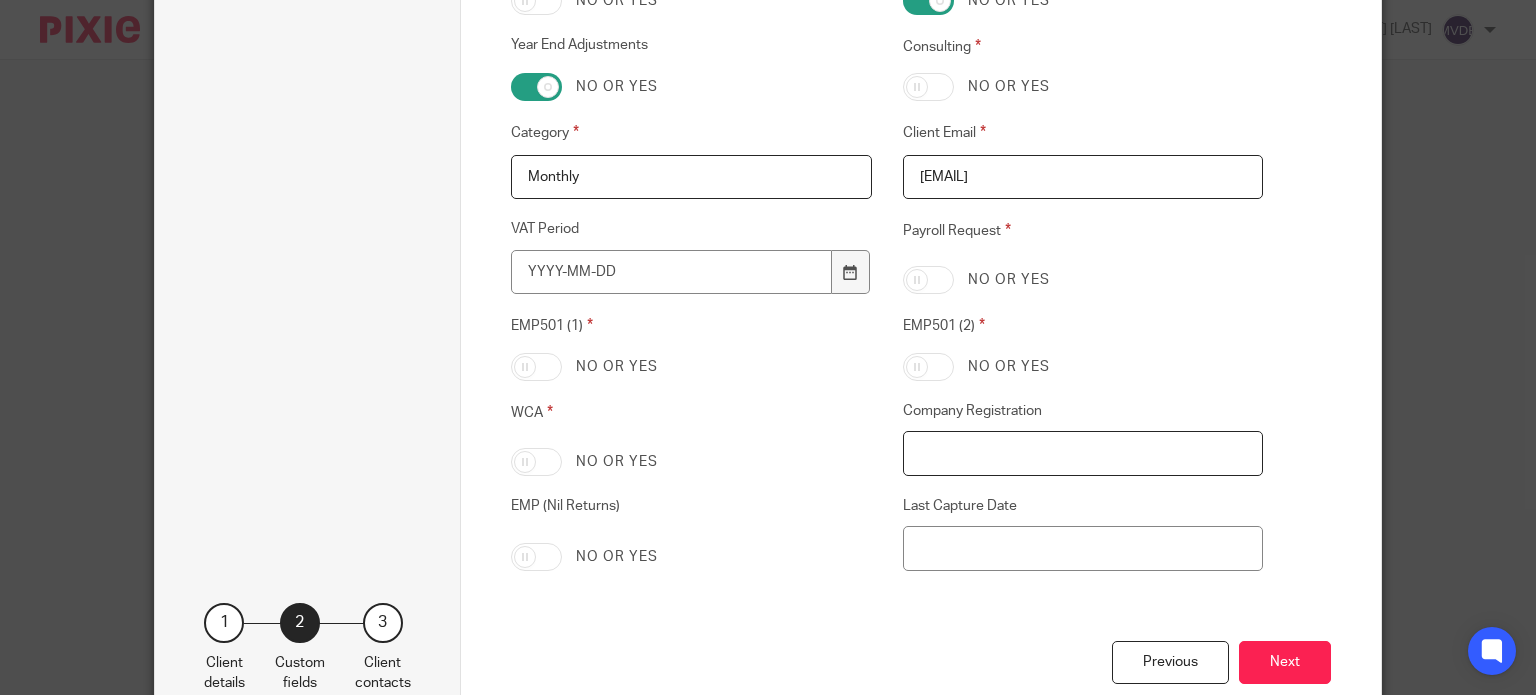 click on "Company Registration" at bounding box center [1083, 453] 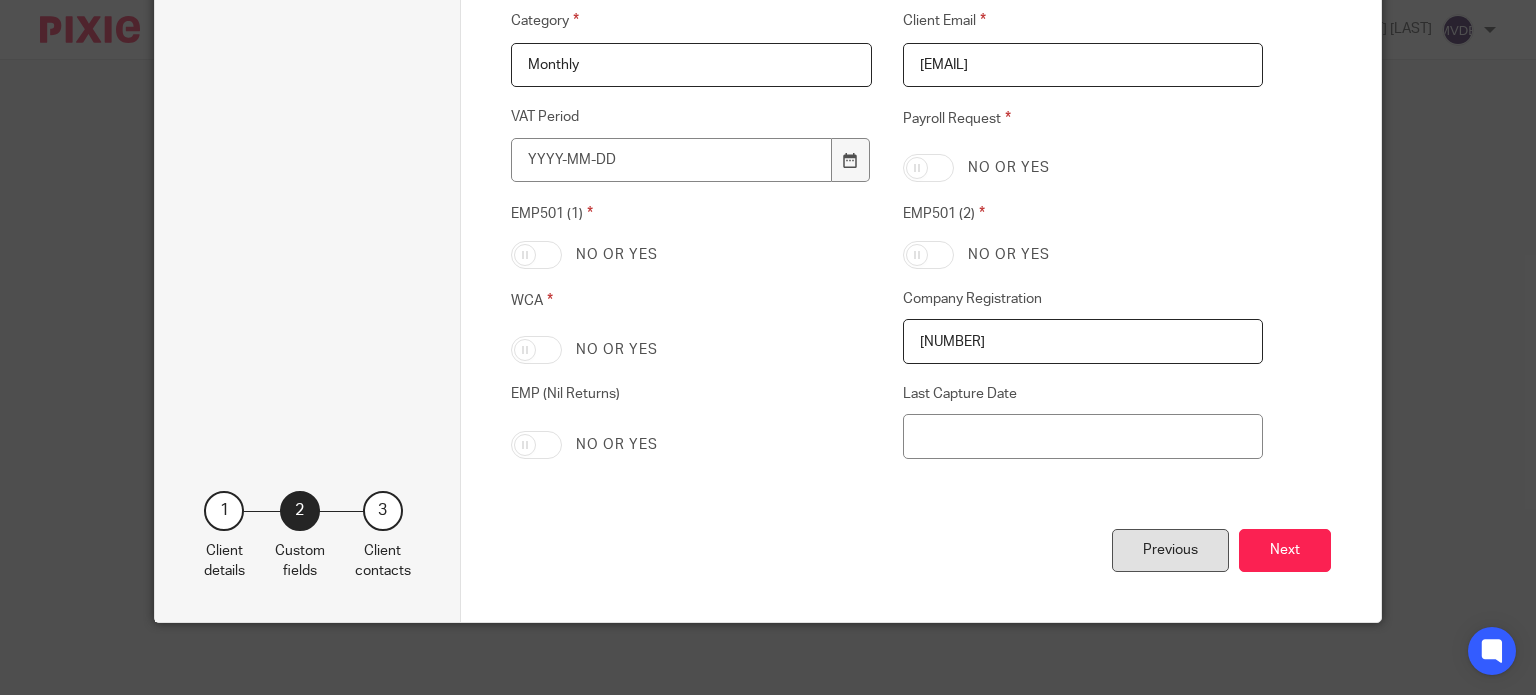 scroll, scrollTop: 719, scrollLeft: 0, axis: vertical 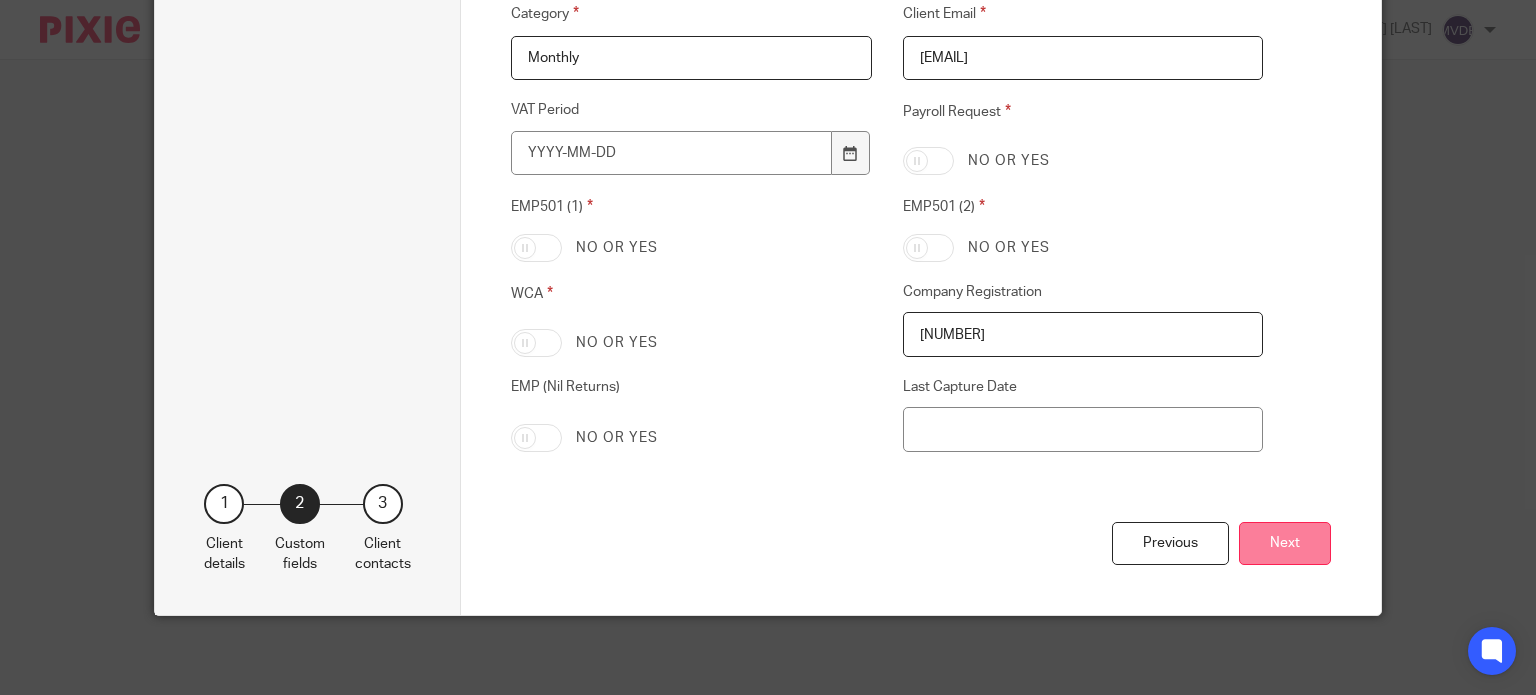 type on "2021/518250/07" 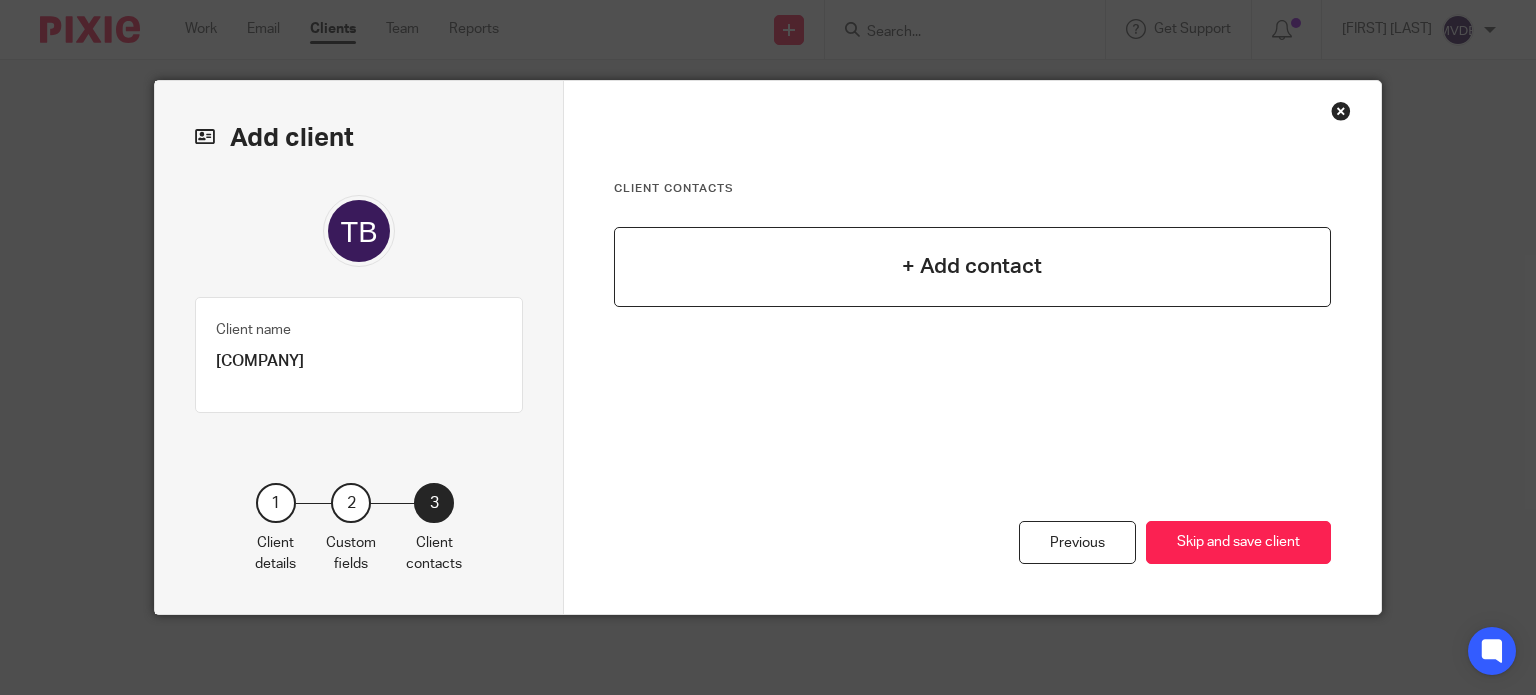 click on "+ Add contact" at bounding box center [973, 267] 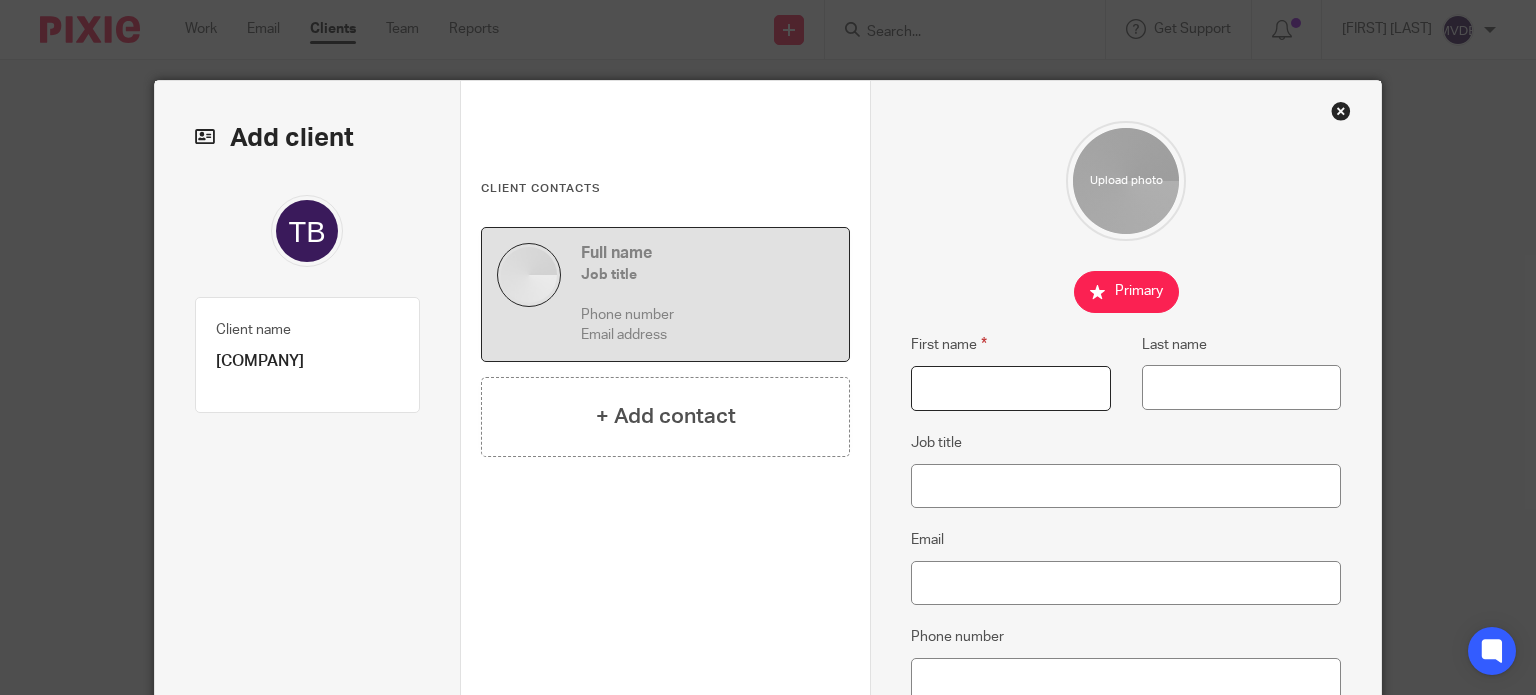 click on "First name" at bounding box center [1010, 388] 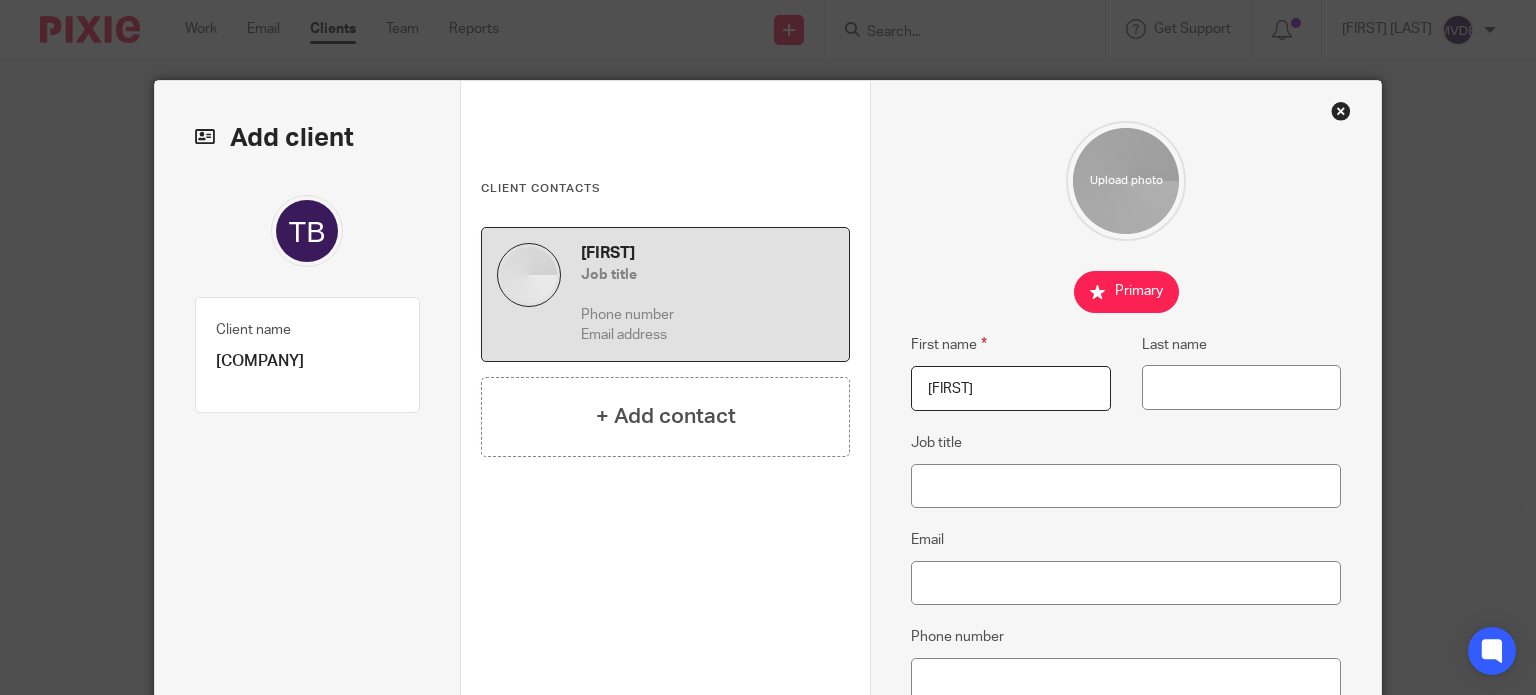 type on "Tiaan" 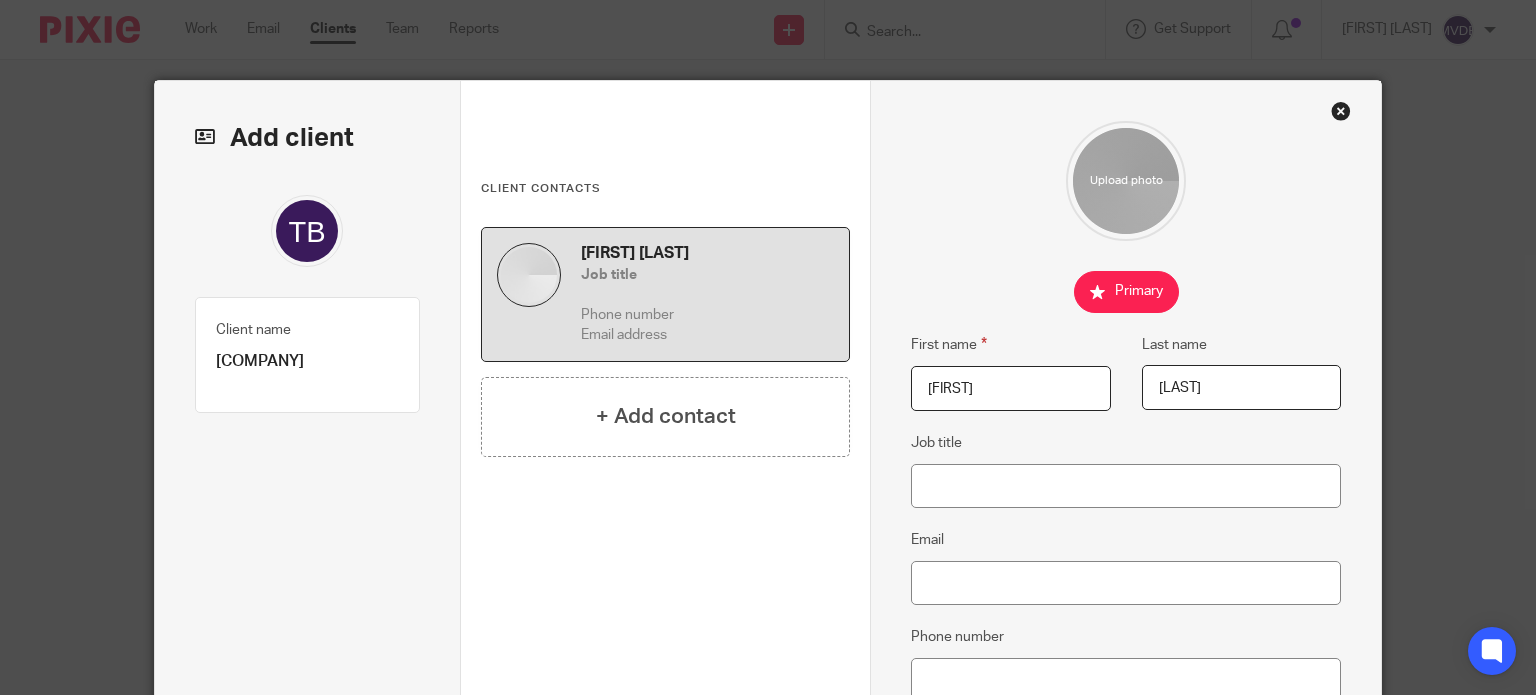 type on "Bezuidenhout" 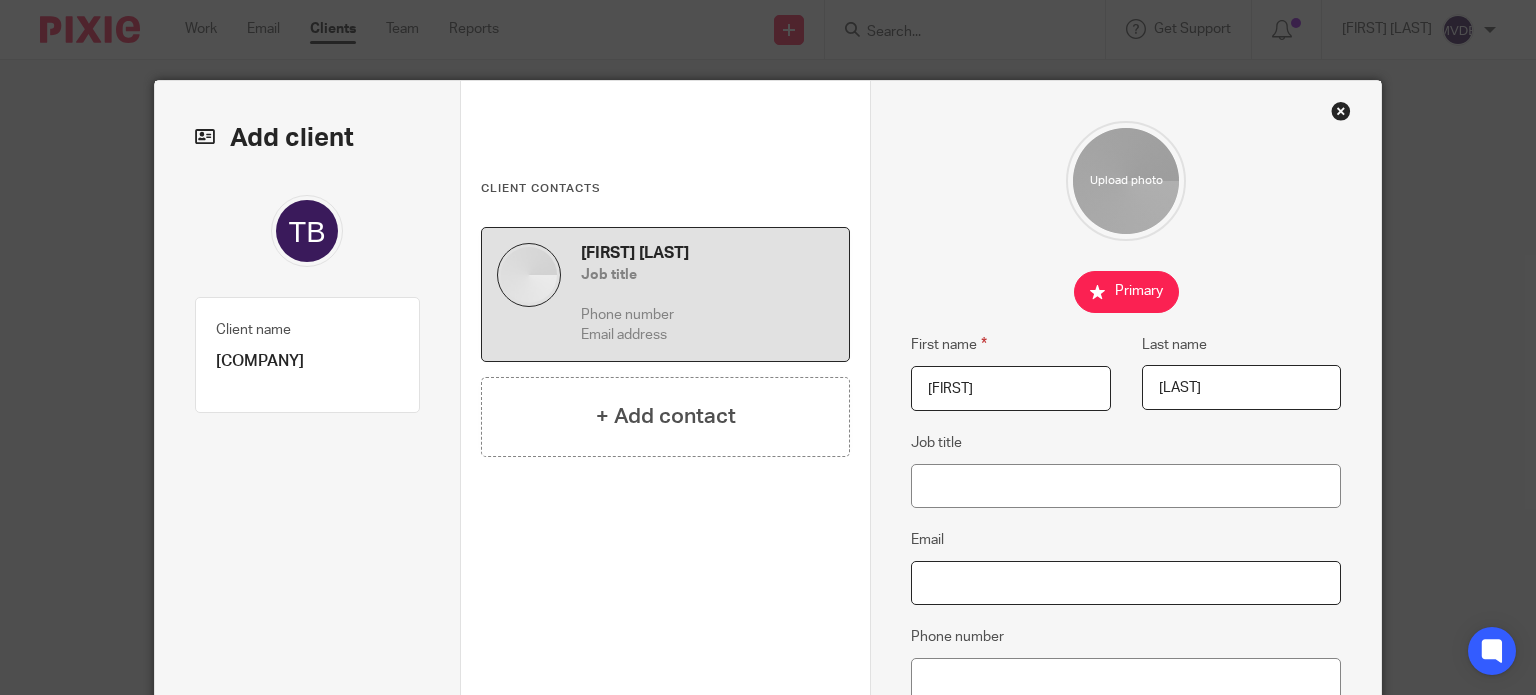 click on "Email" at bounding box center [1126, 583] 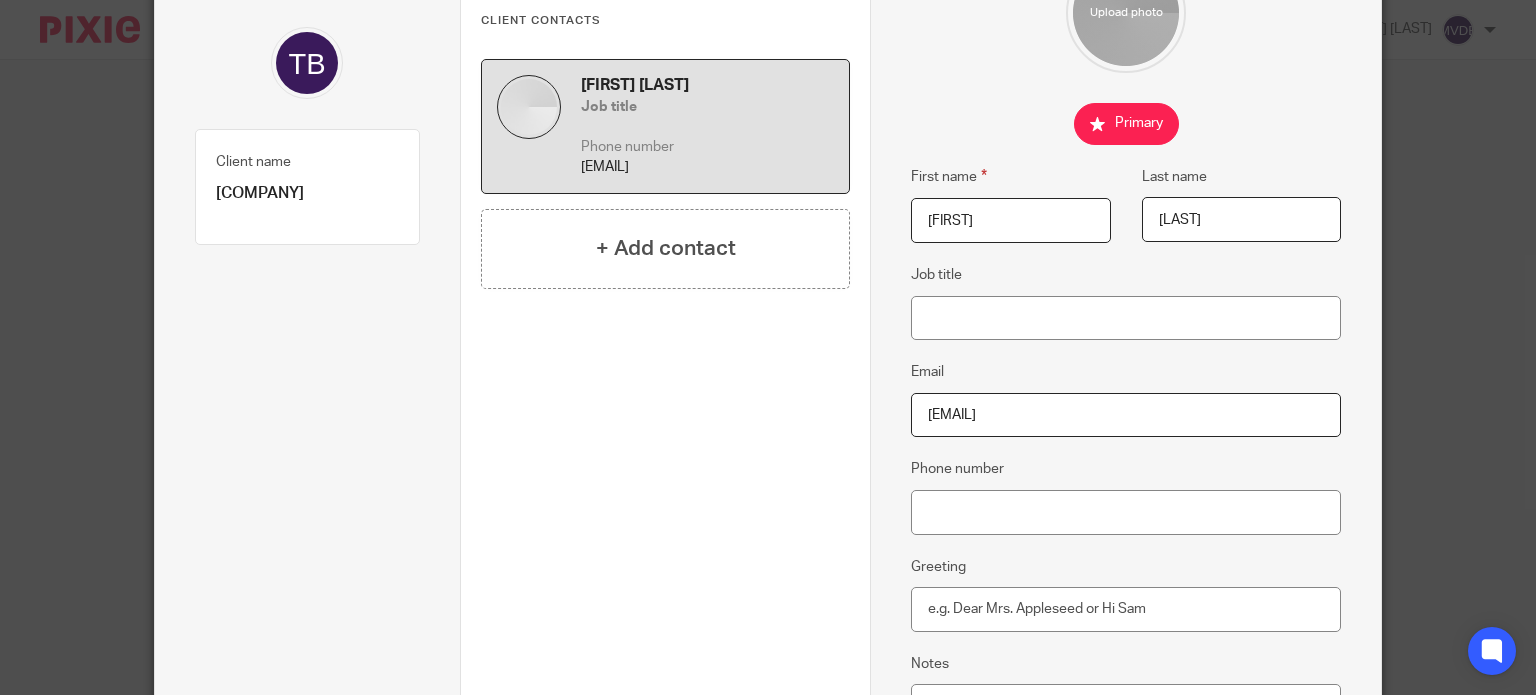 scroll, scrollTop: 200, scrollLeft: 0, axis: vertical 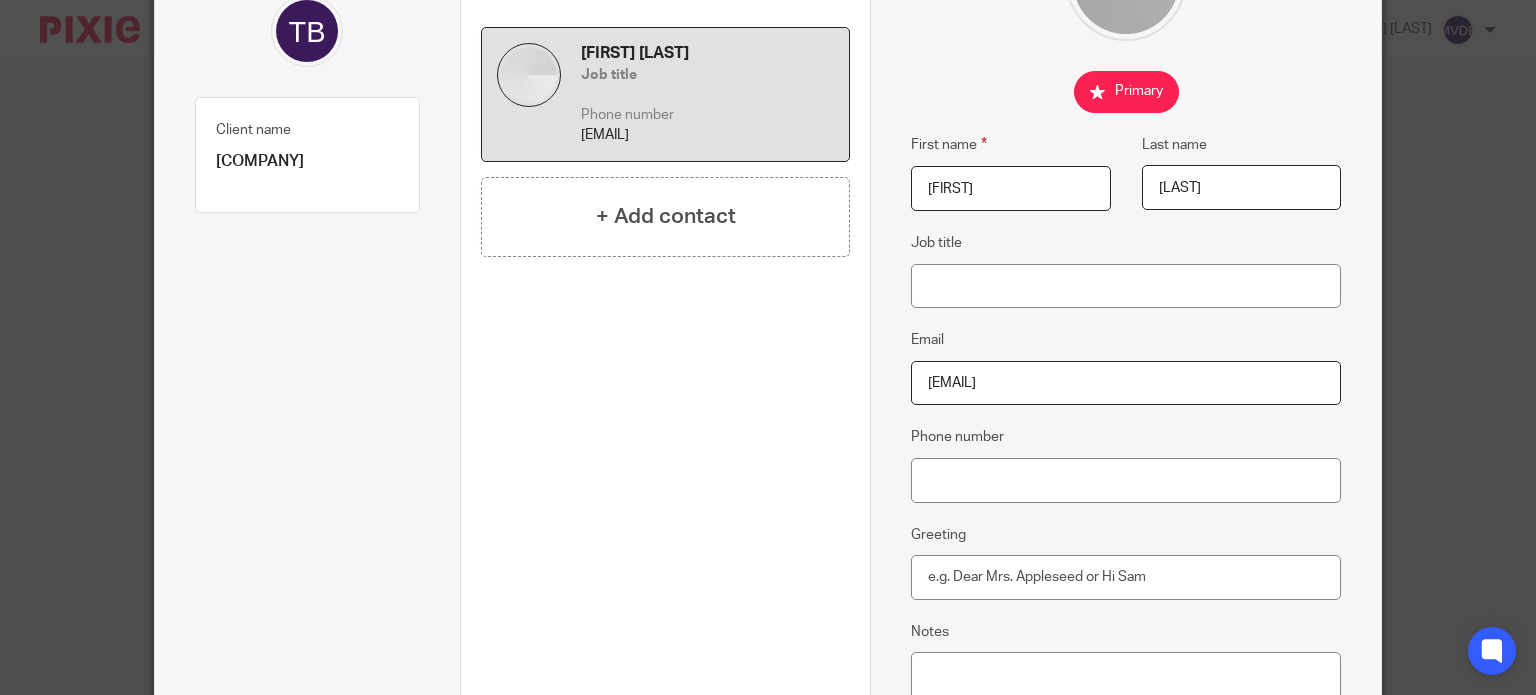 type on "tiaan@nashuael.co.za" 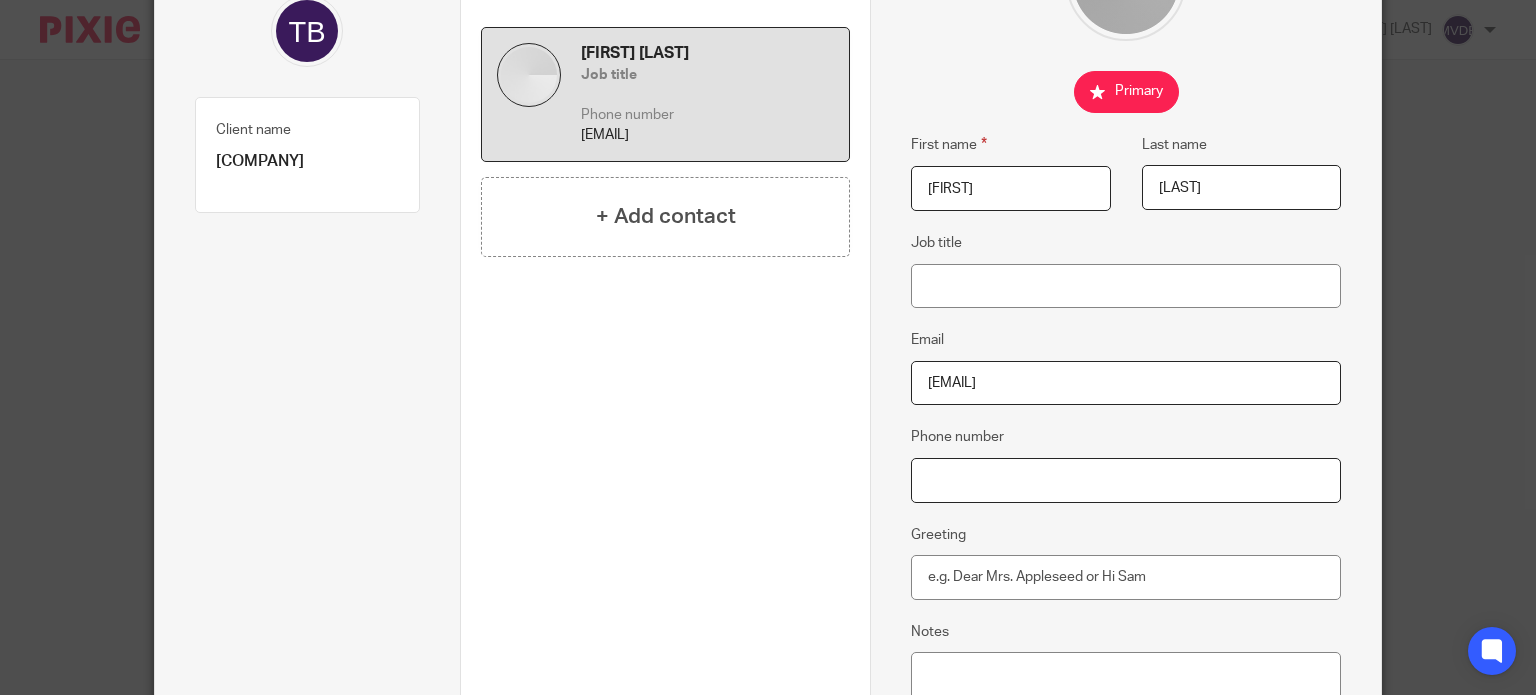 click on "Phone number" at bounding box center [1126, 480] 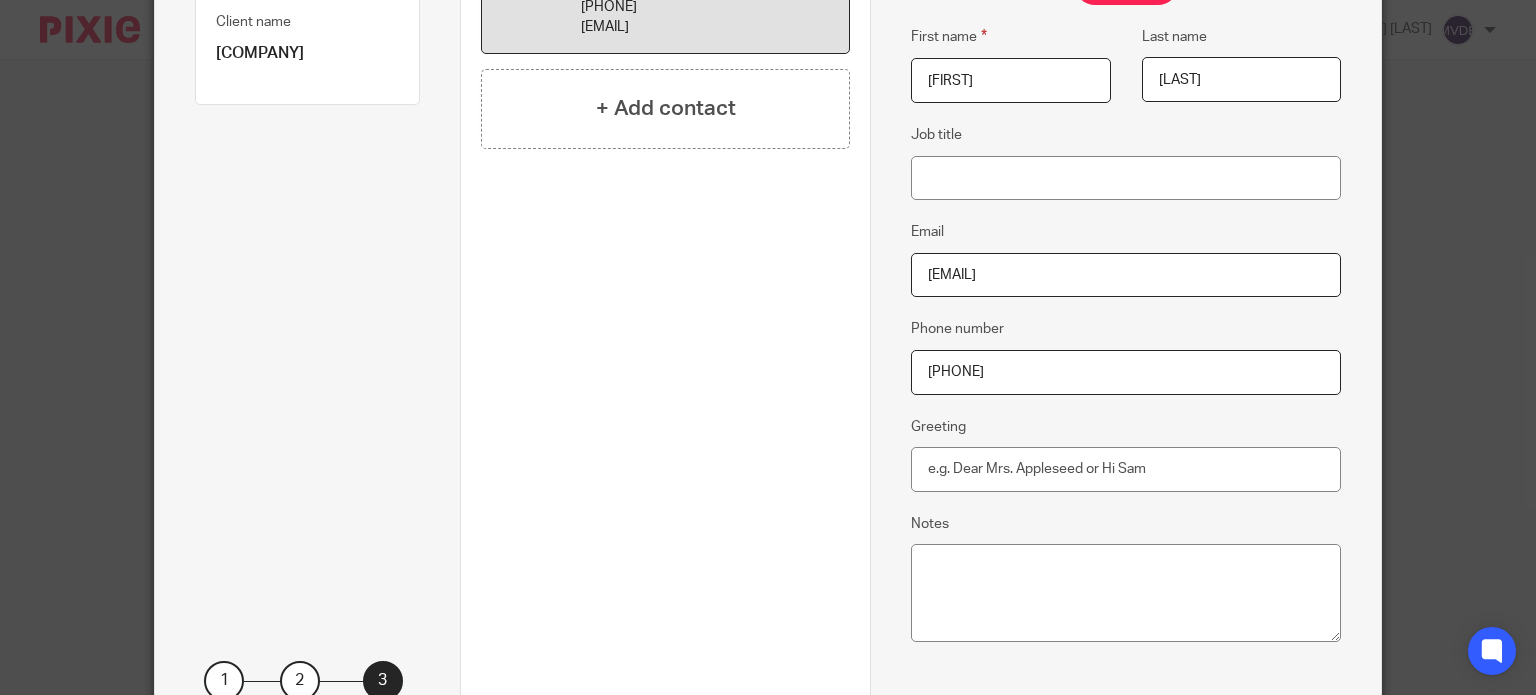 scroll, scrollTop: 483, scrollLeft: 0, axis: vertical 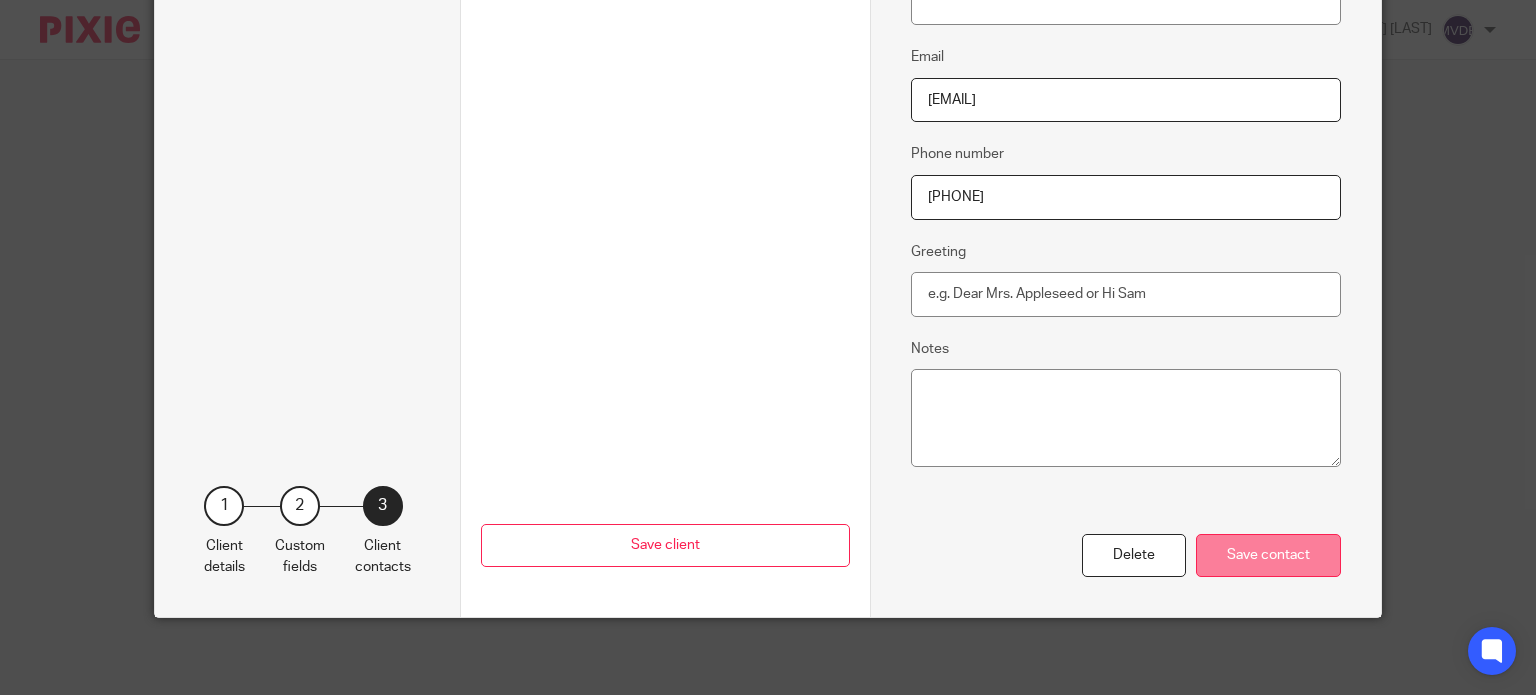 type on "0795270481" 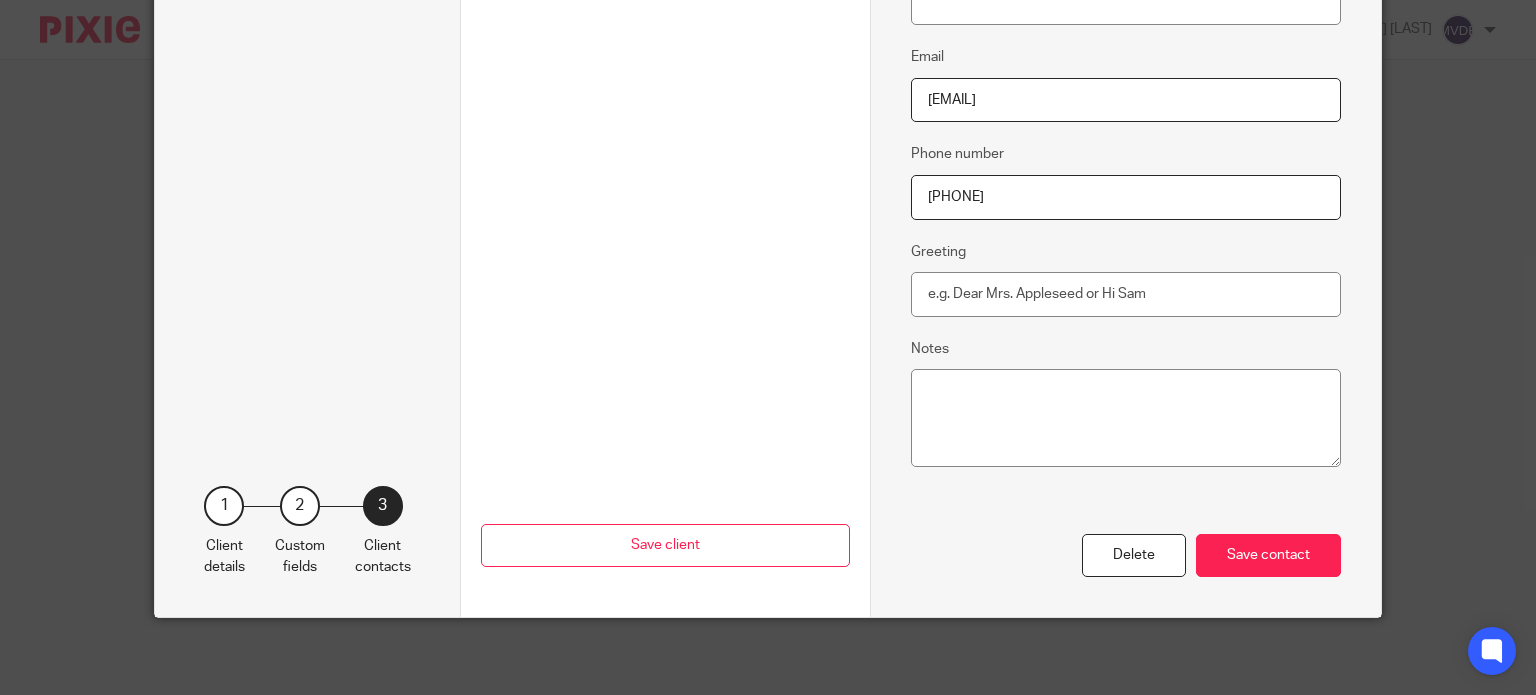 scroll, scrollTop: 14, scrollLeft: 0, axis: vertical 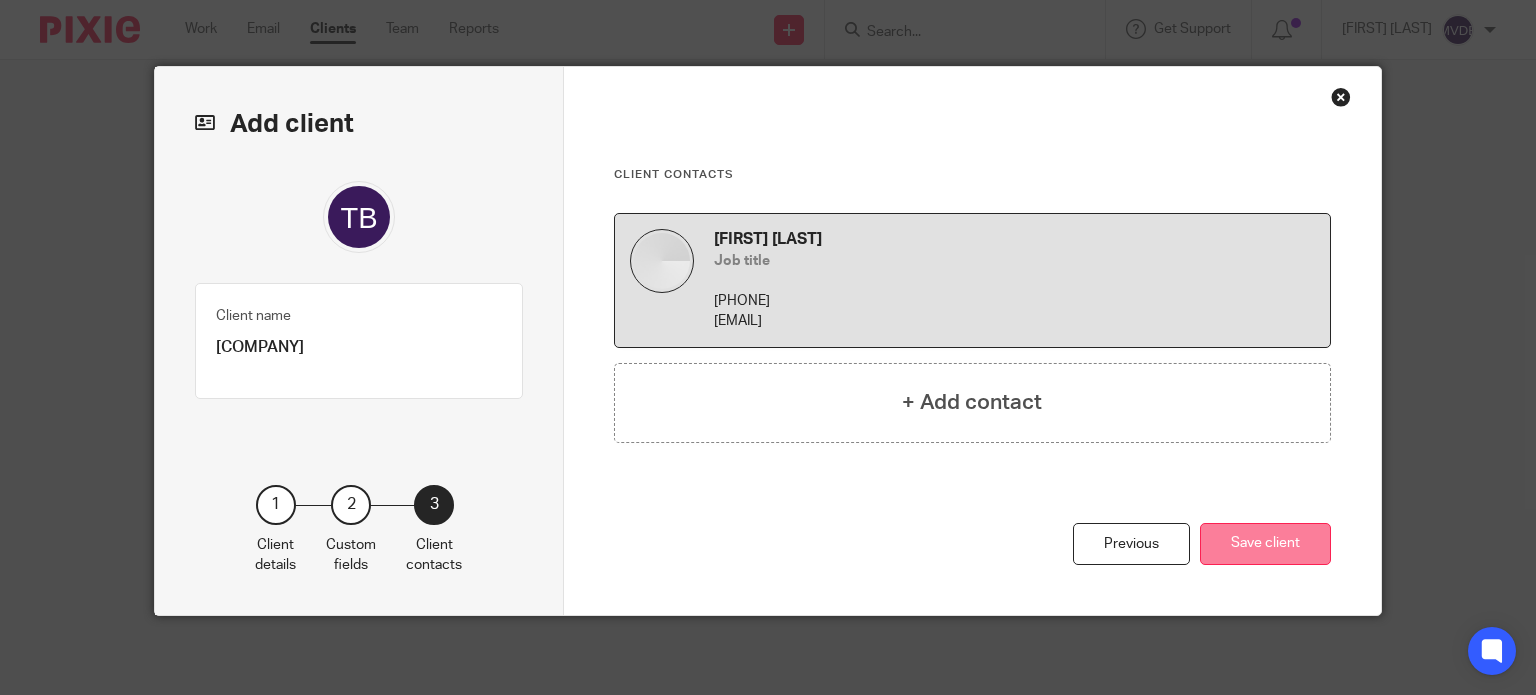 click on "Save client" at bounding box center (1265, 544) 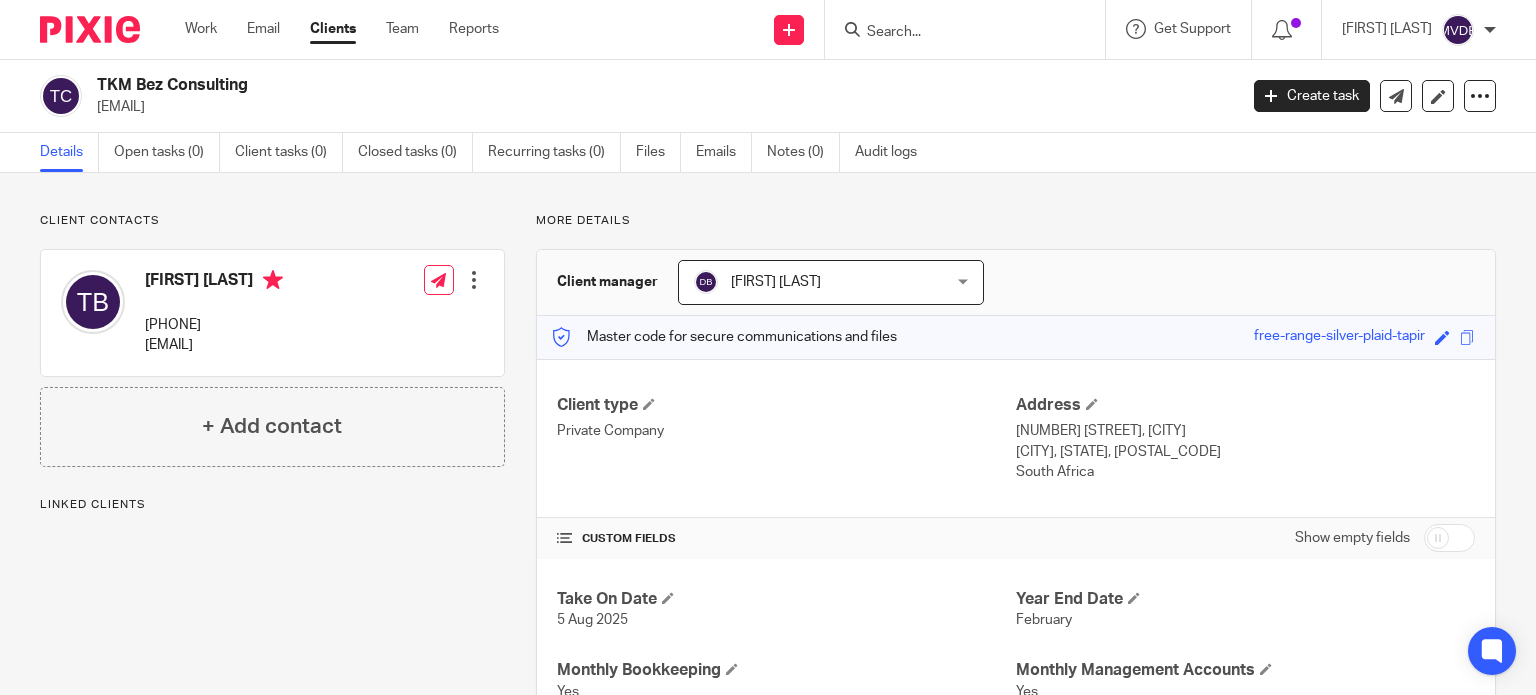 scroll, scrollTop: 0, scrollLeft: 0, axis: both 